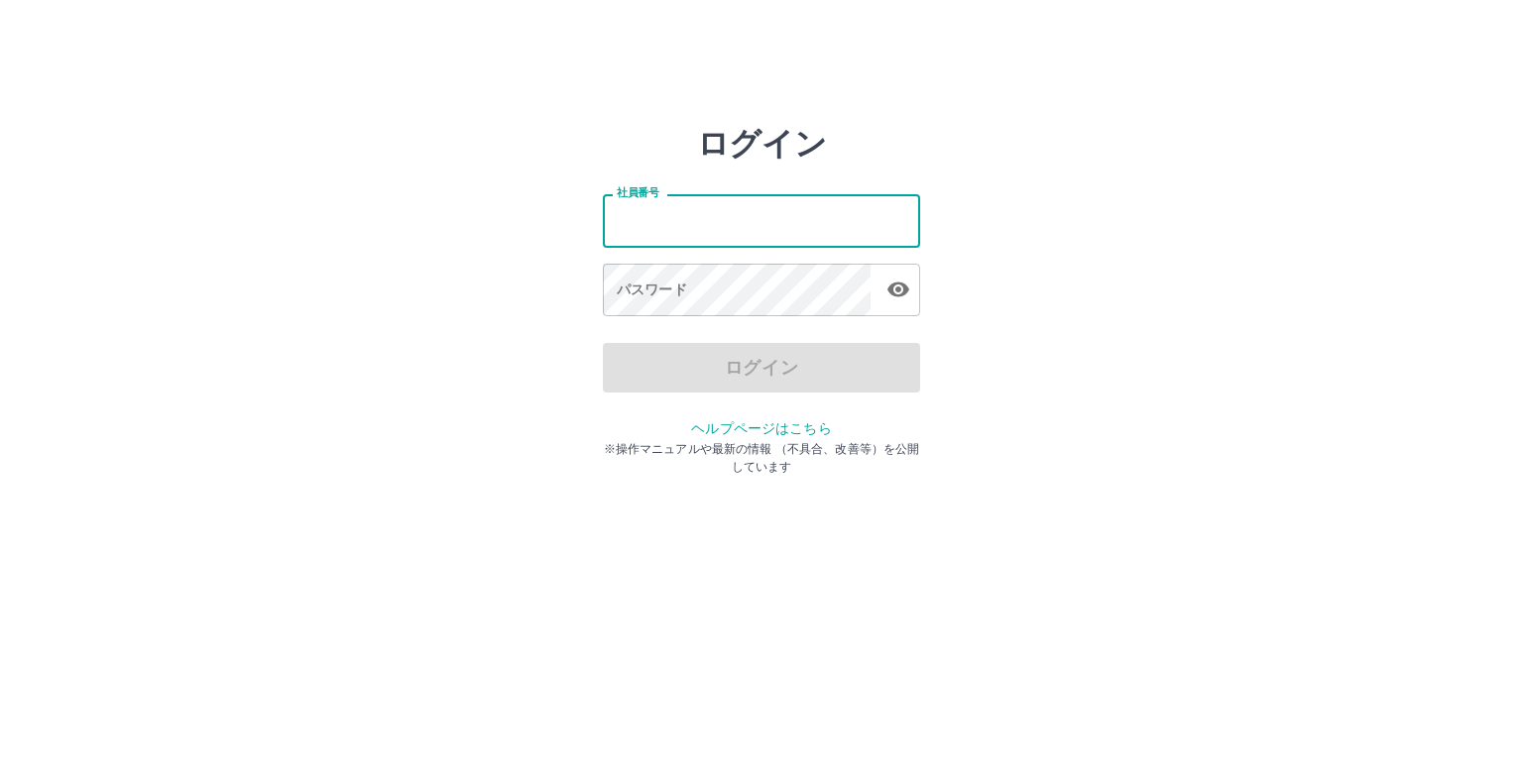 scroll, scrollTop: 0, scrollLeft: 0, axis: both 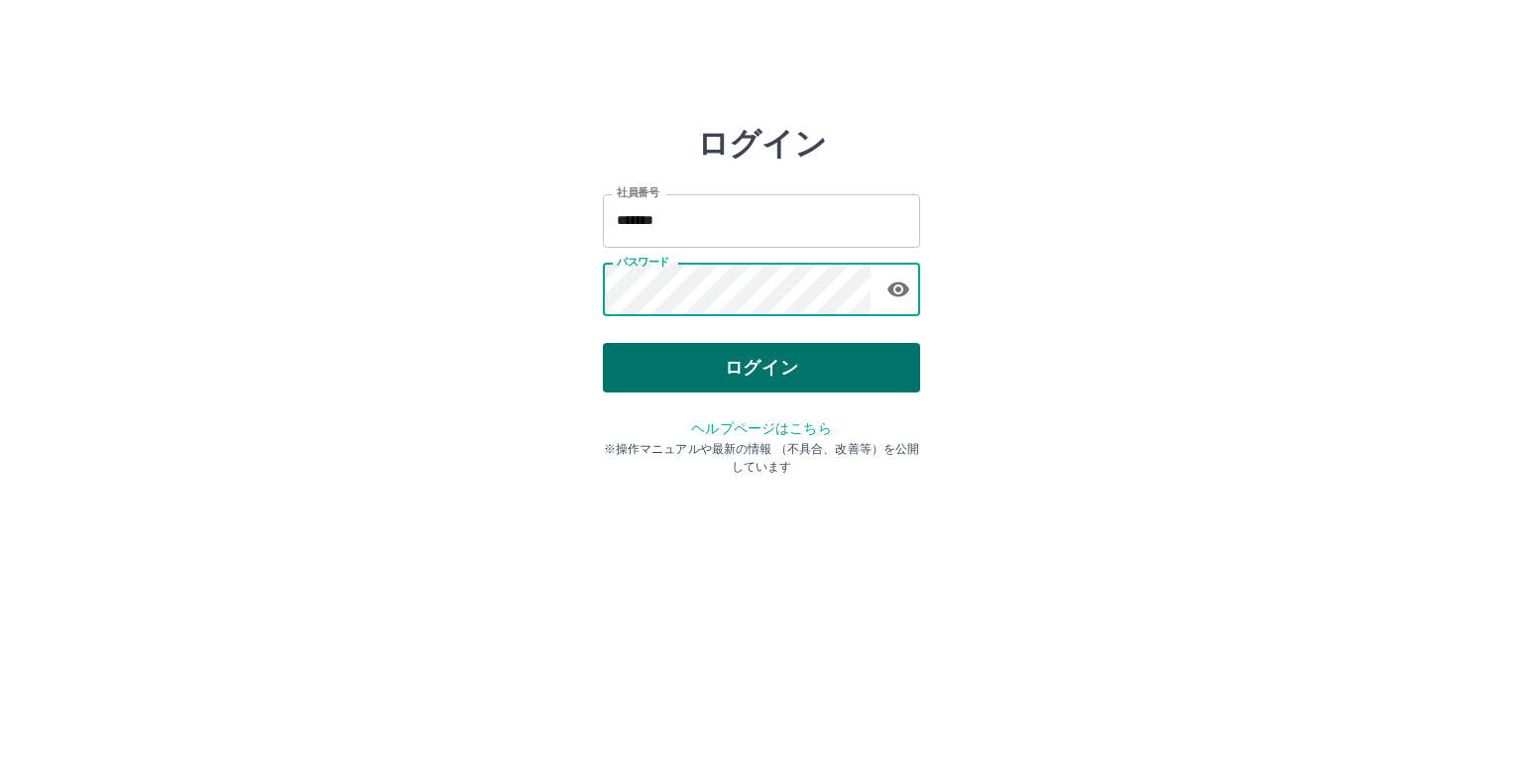 click on "ログイン" at bounding box center [762, 368] 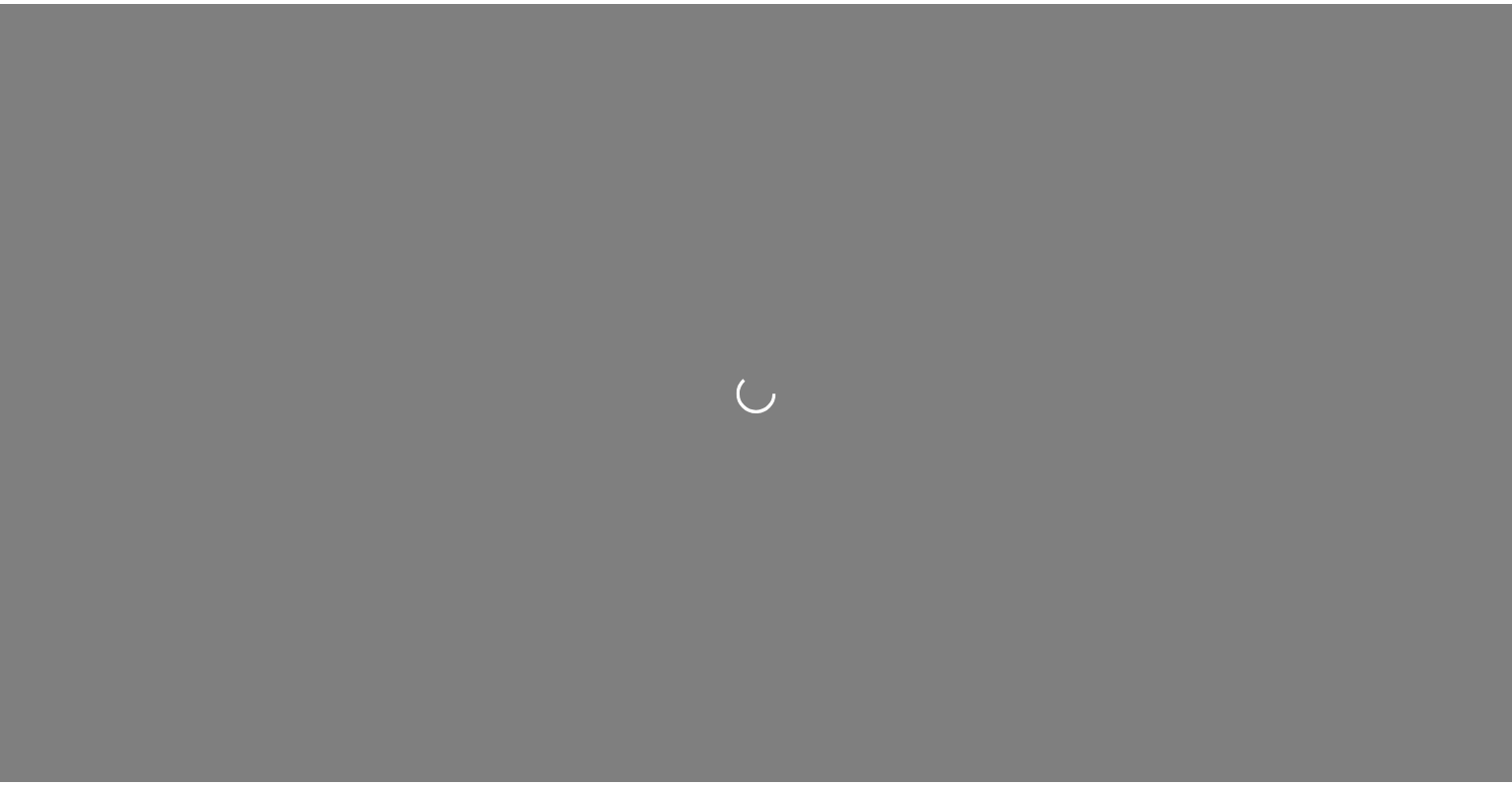 scroll, scrollTop: 0, scrollLeft: 0, axis: both 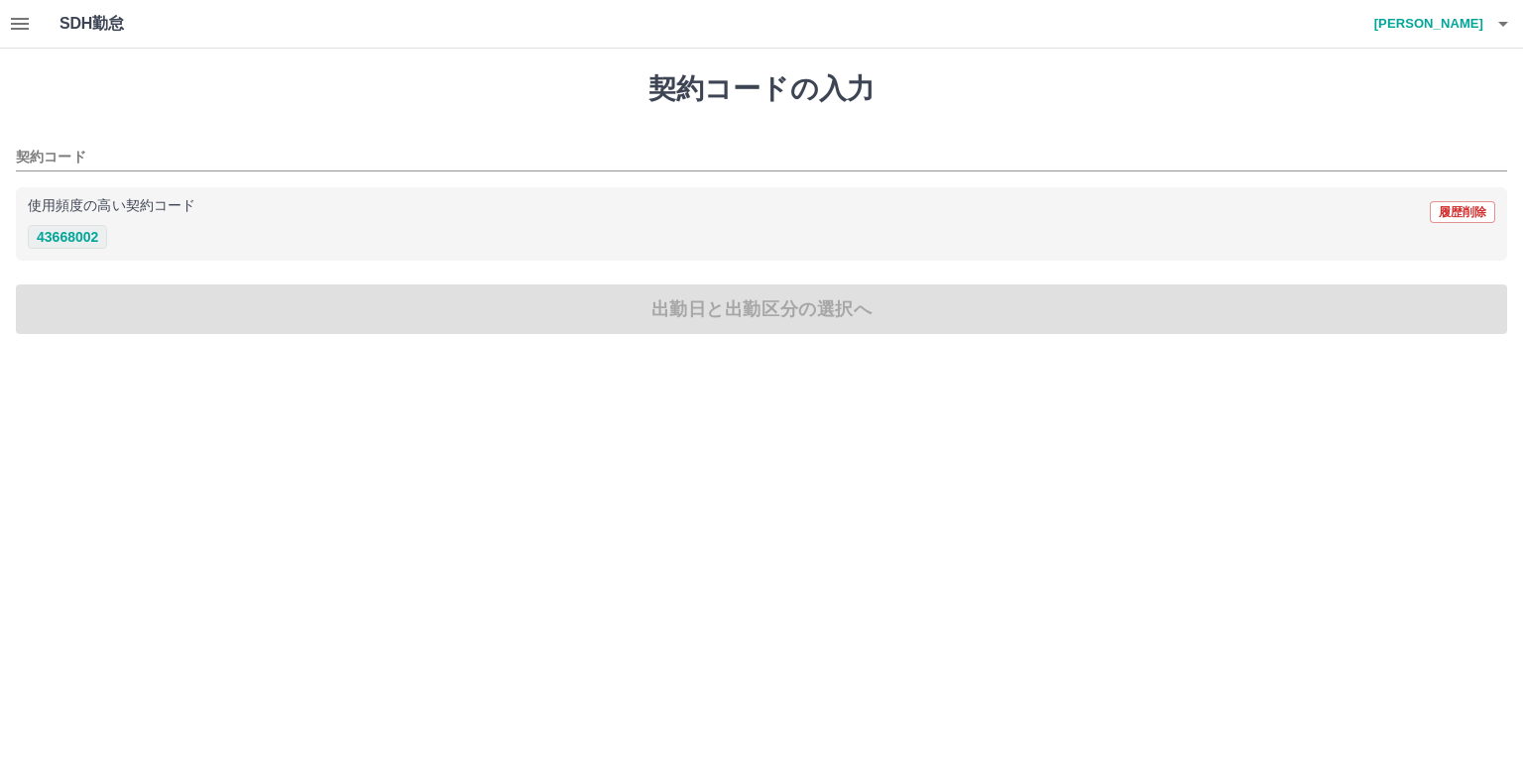 click on "43668002" at bounding box center (67, 237) 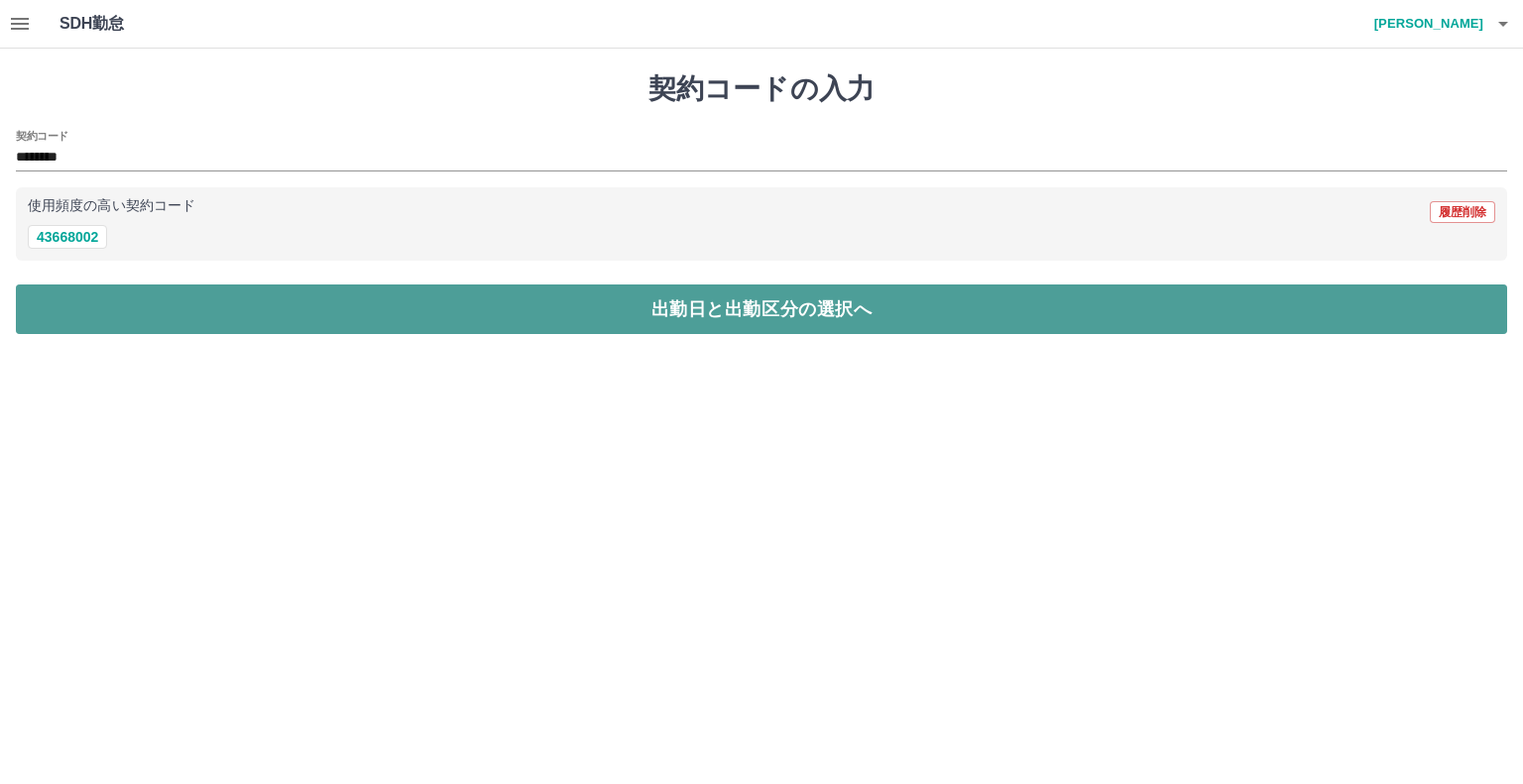 click on "出勤日と出勤区分の選択へ" at bounding box center (762, 309) 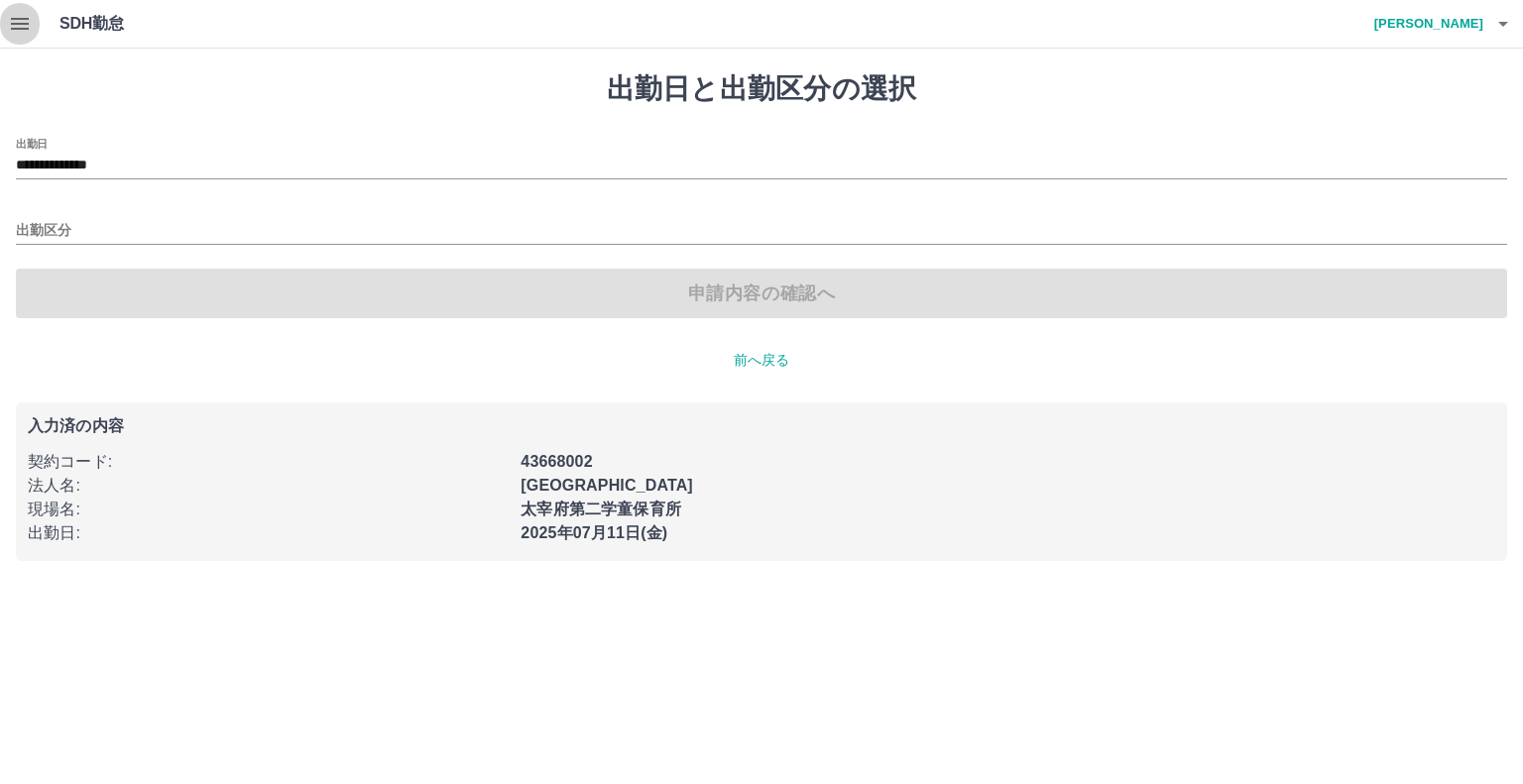 click 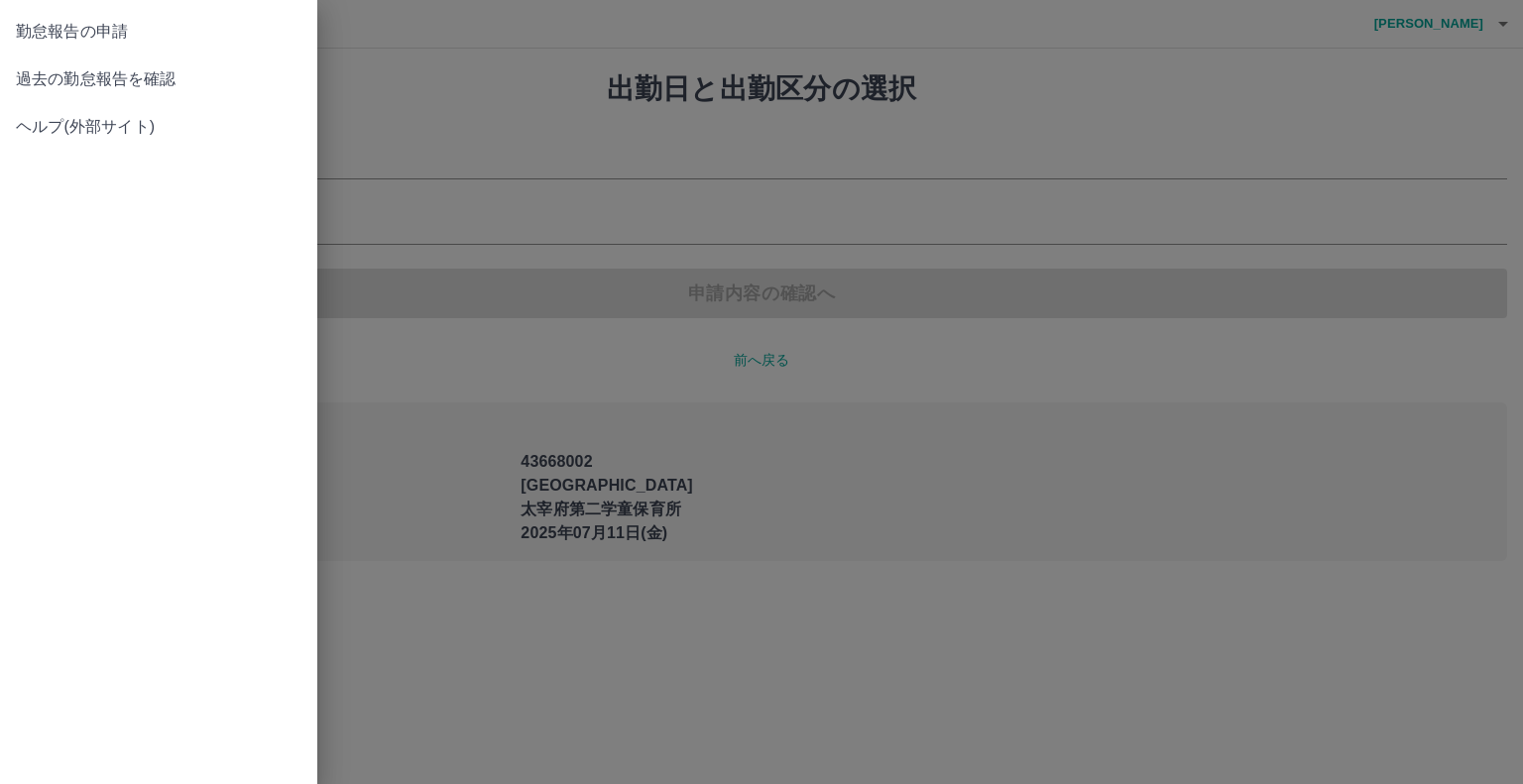 click on "過去の勤怠報告を確認" at bounding box center (159, 79) 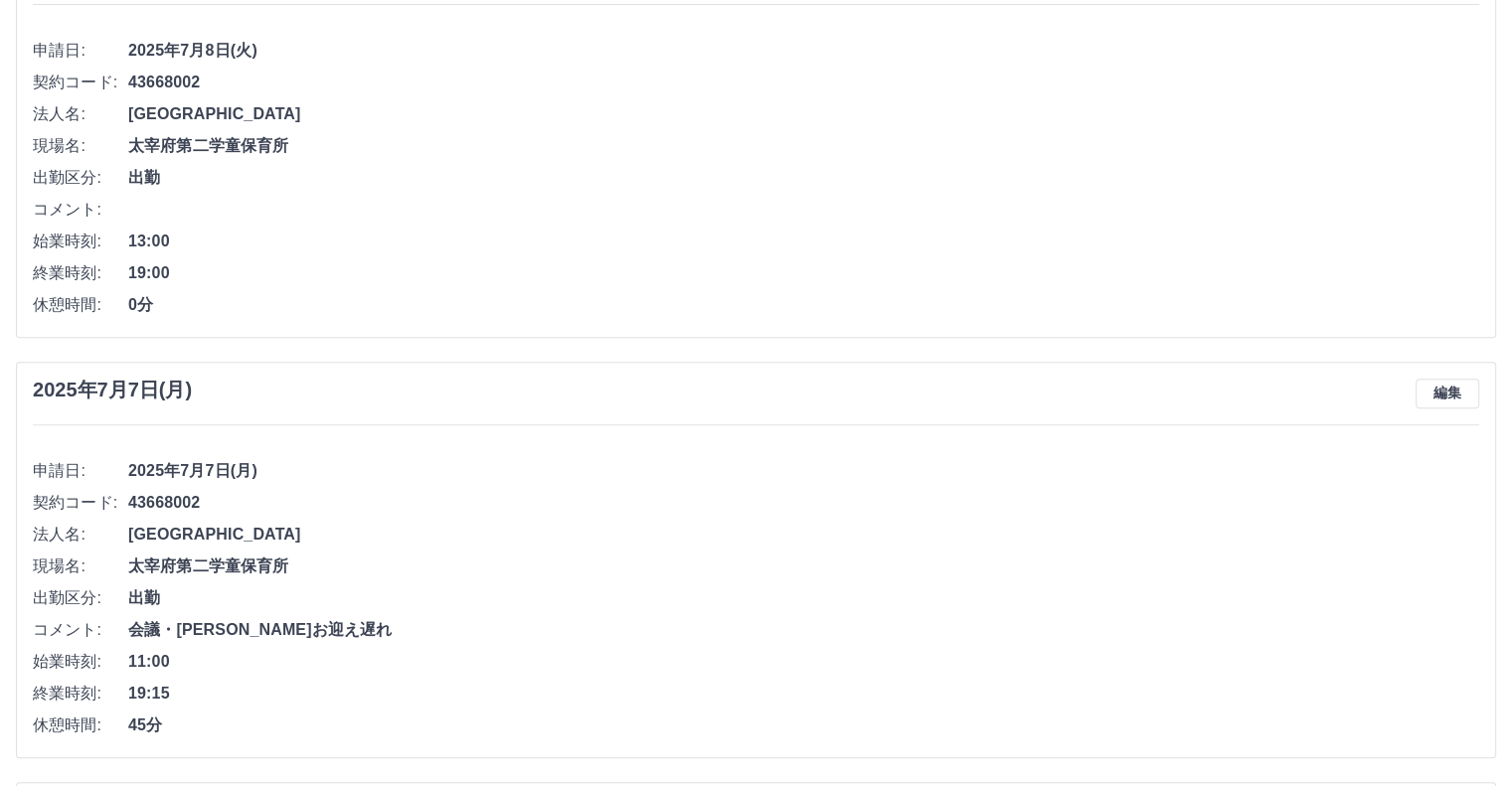 scroll, scrollTop: 696, scrollLeft: 0, axis: vertical 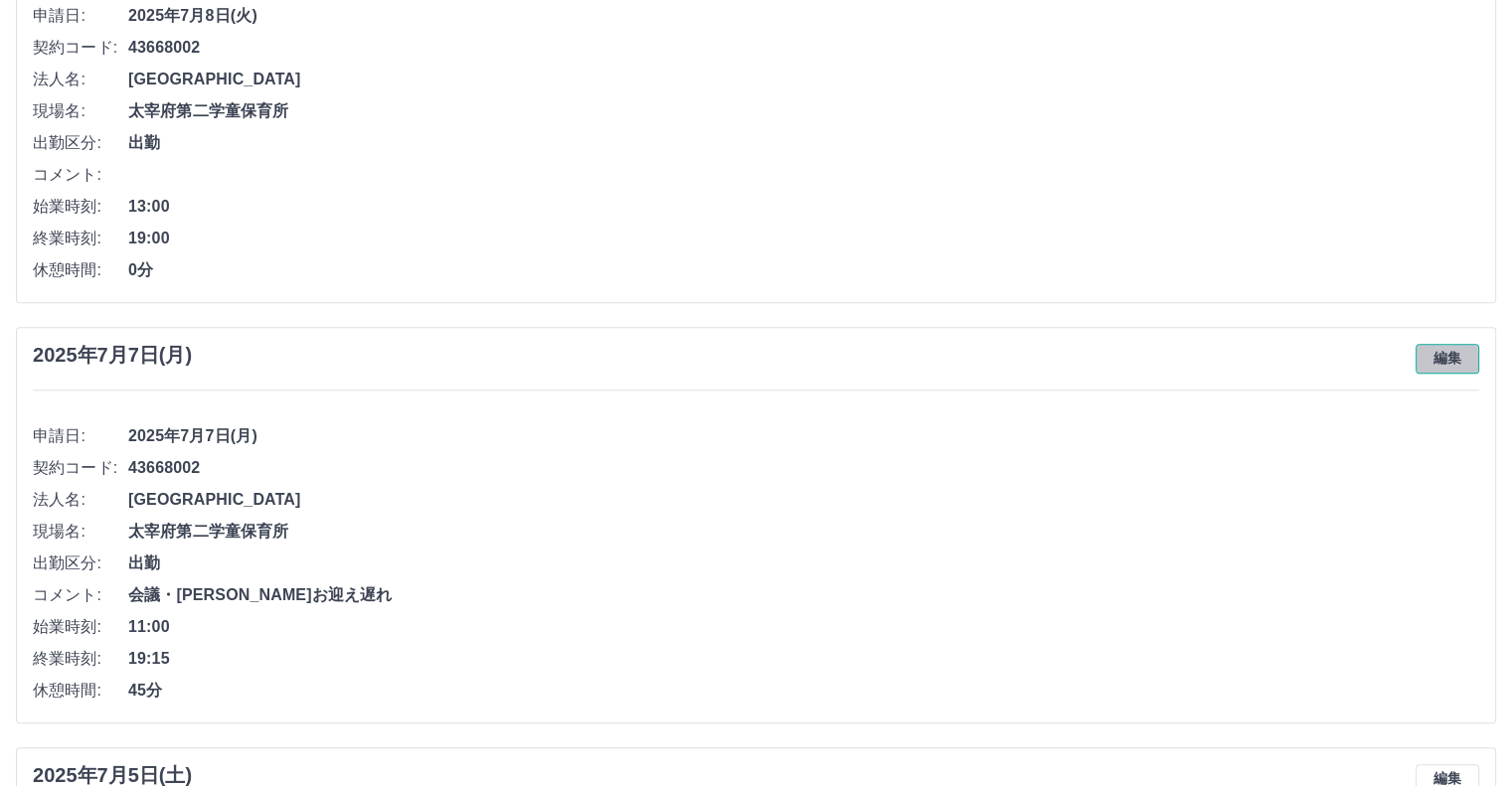 click on "編集" at bounding box center [1447, 359] 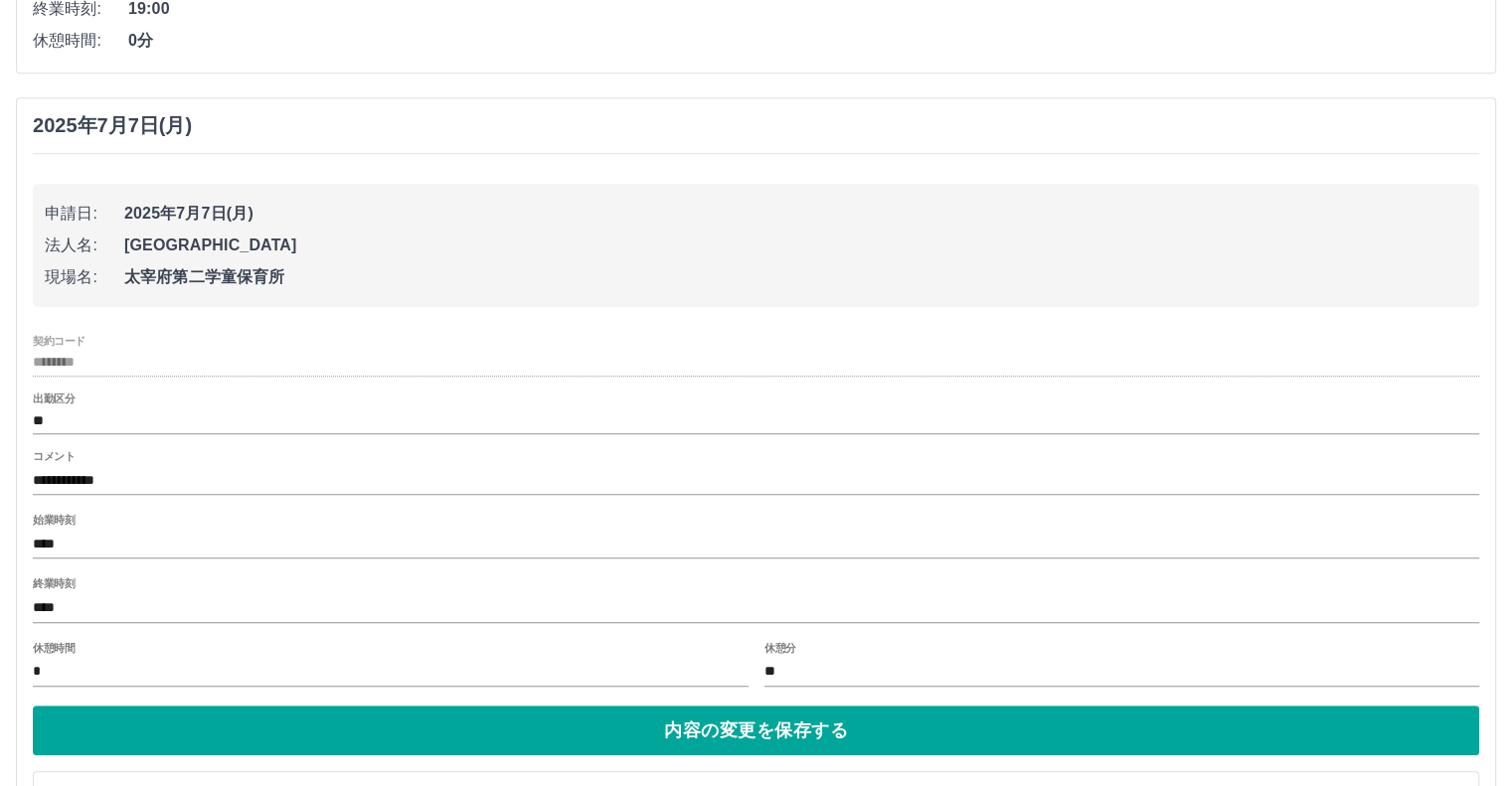 scroll, scrollTop: 994, scrollLeft: 0, axis: vertical 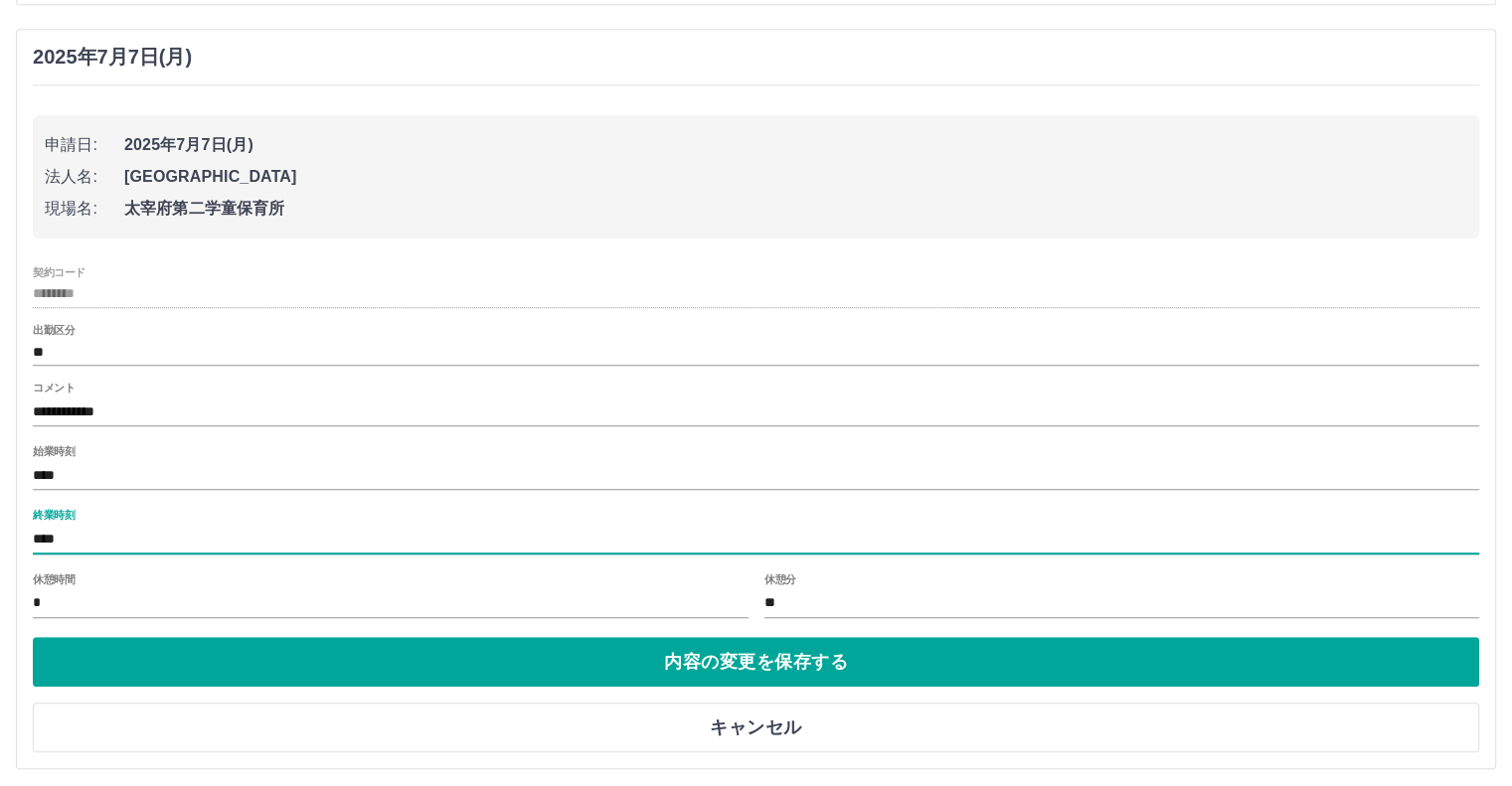 click on "****" at bounding box center (756, 539) 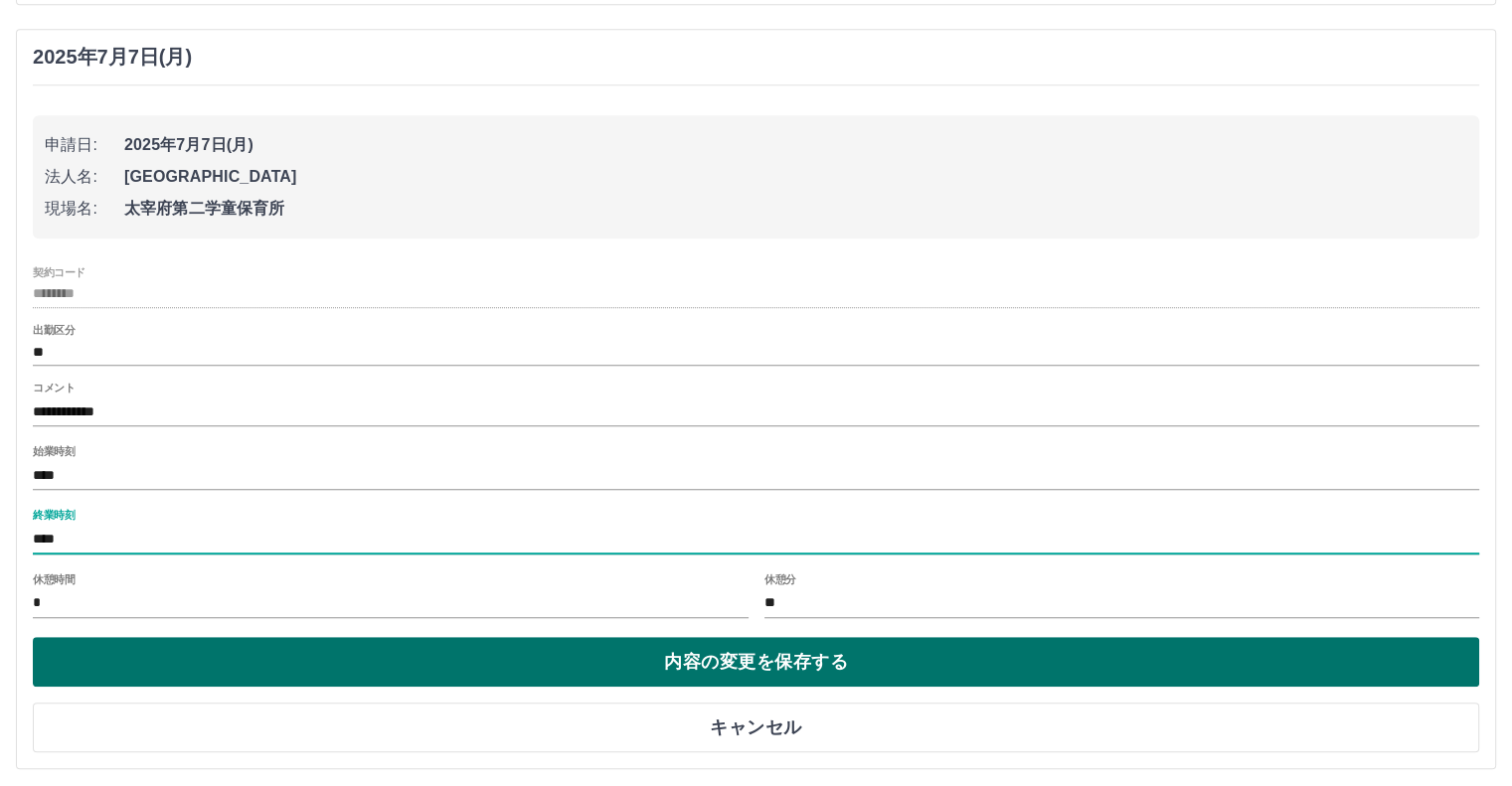 type on "****" 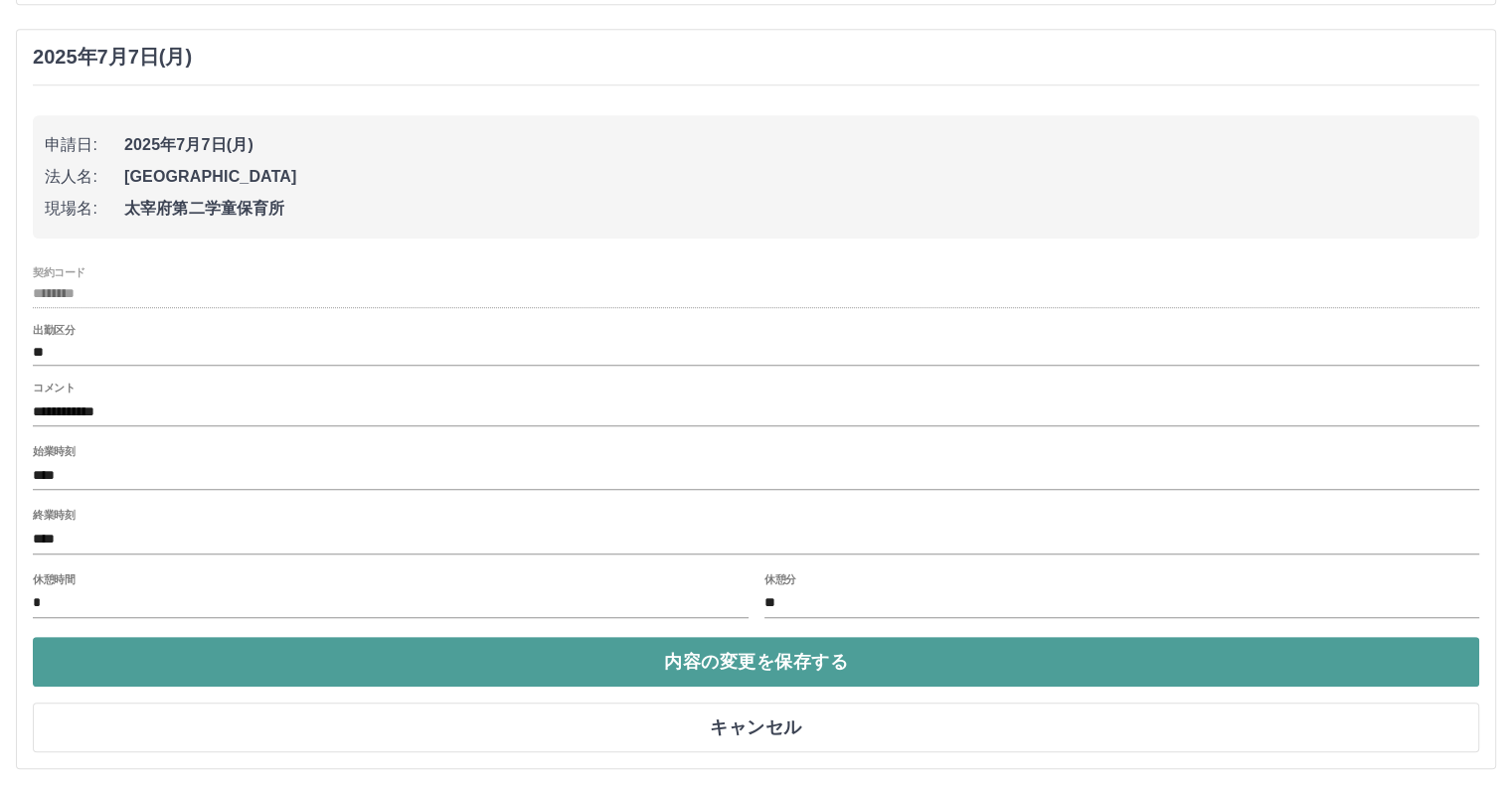 click on "内容の変更を保存する" at bounding box center (756, 662) 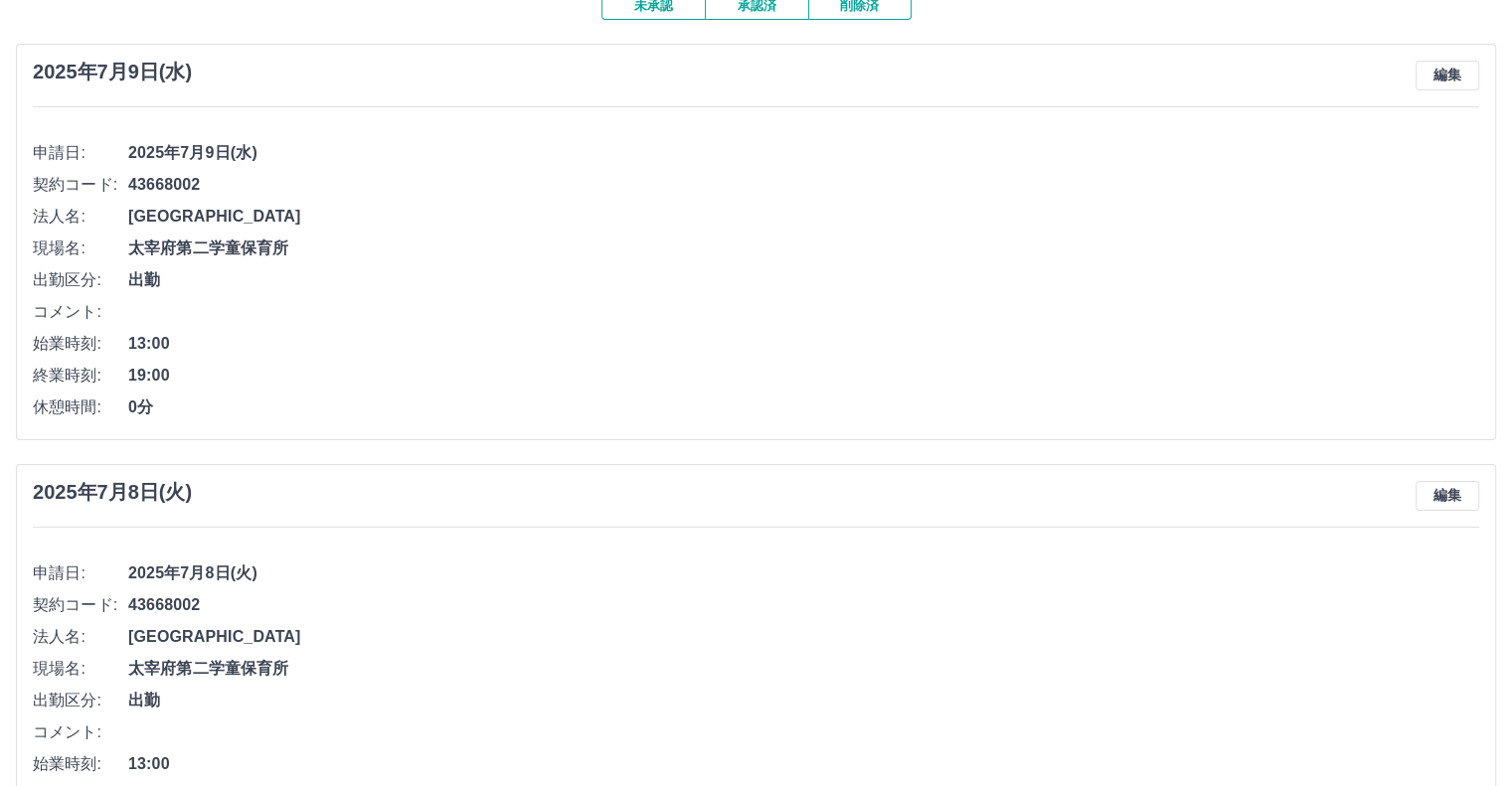 scroll, scrollTop: 99, scrollLeft: 0, axis: vertical 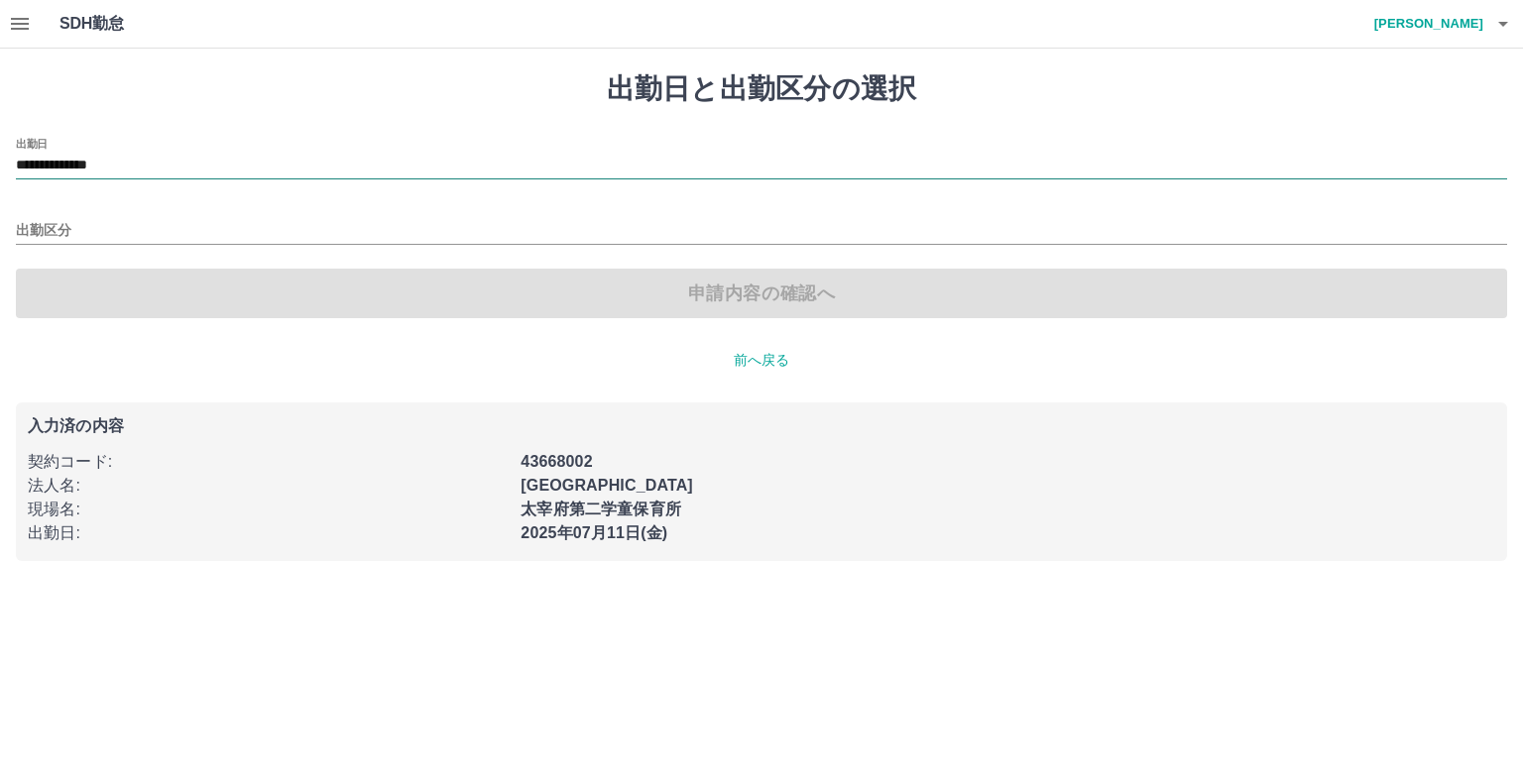 click on "**********" at bounding box center [762, 166] 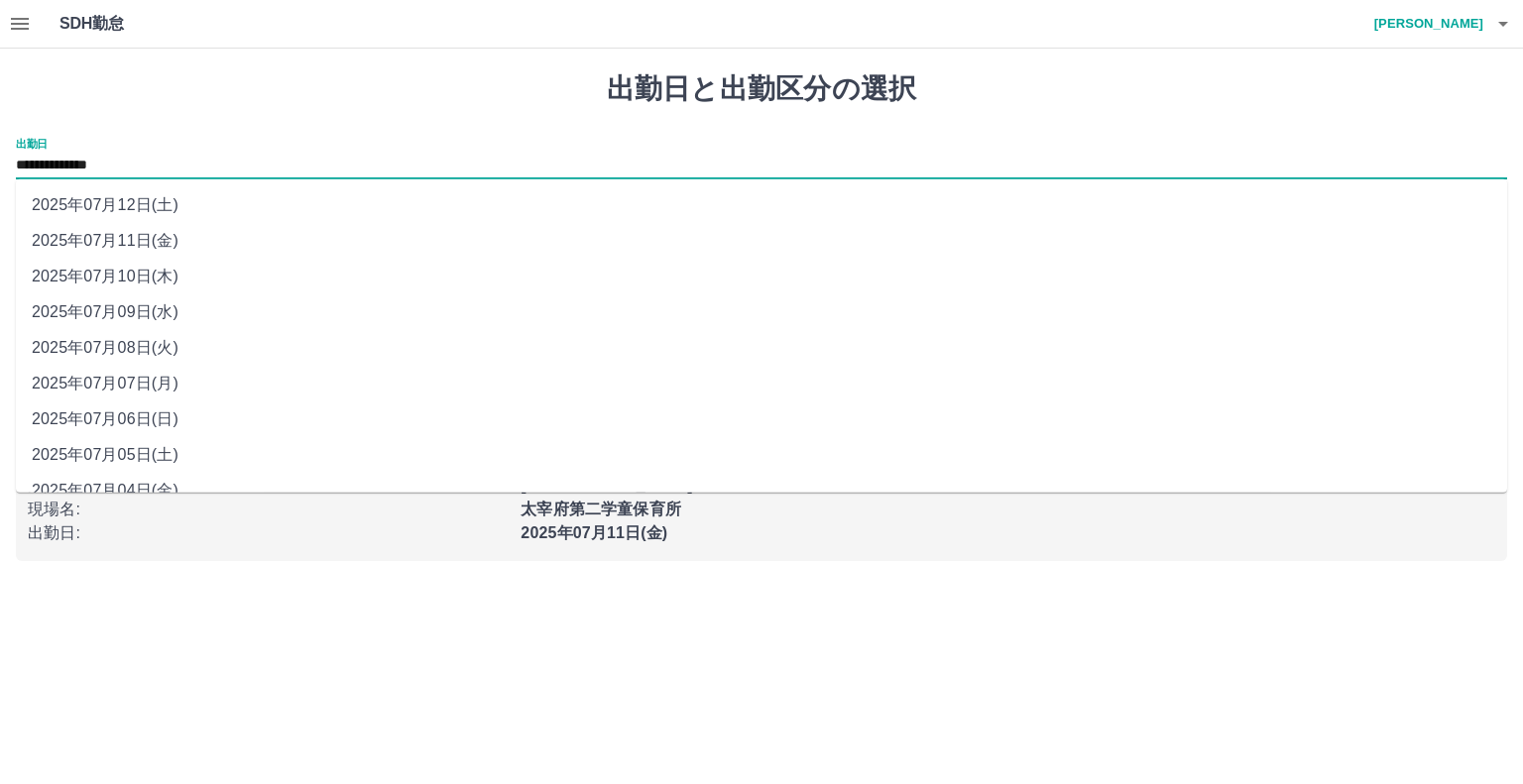 click on "2025年07月09日(水)" at bounding box center (762, 312) 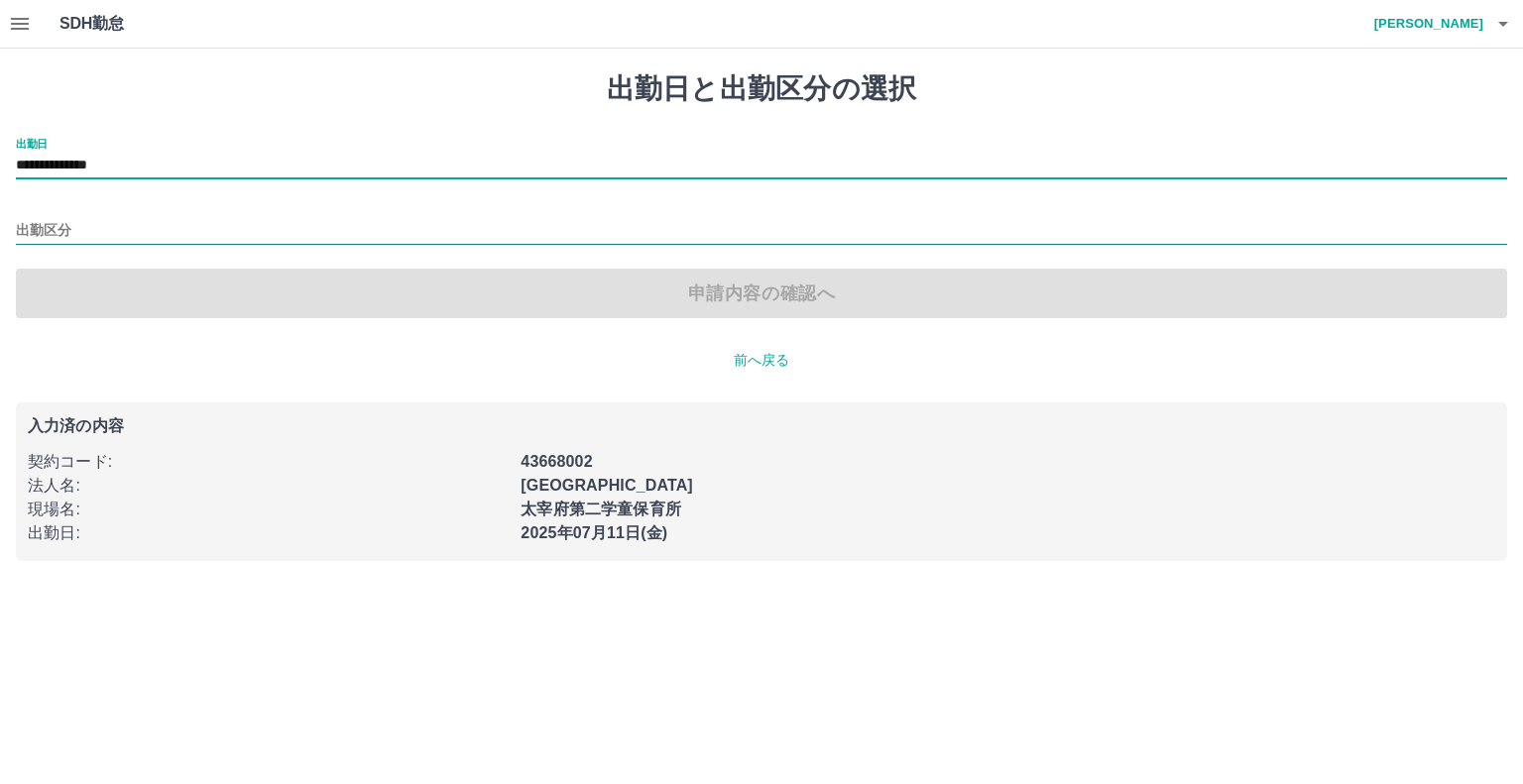 click on "出勤区分" at bounding box center [762, 231] 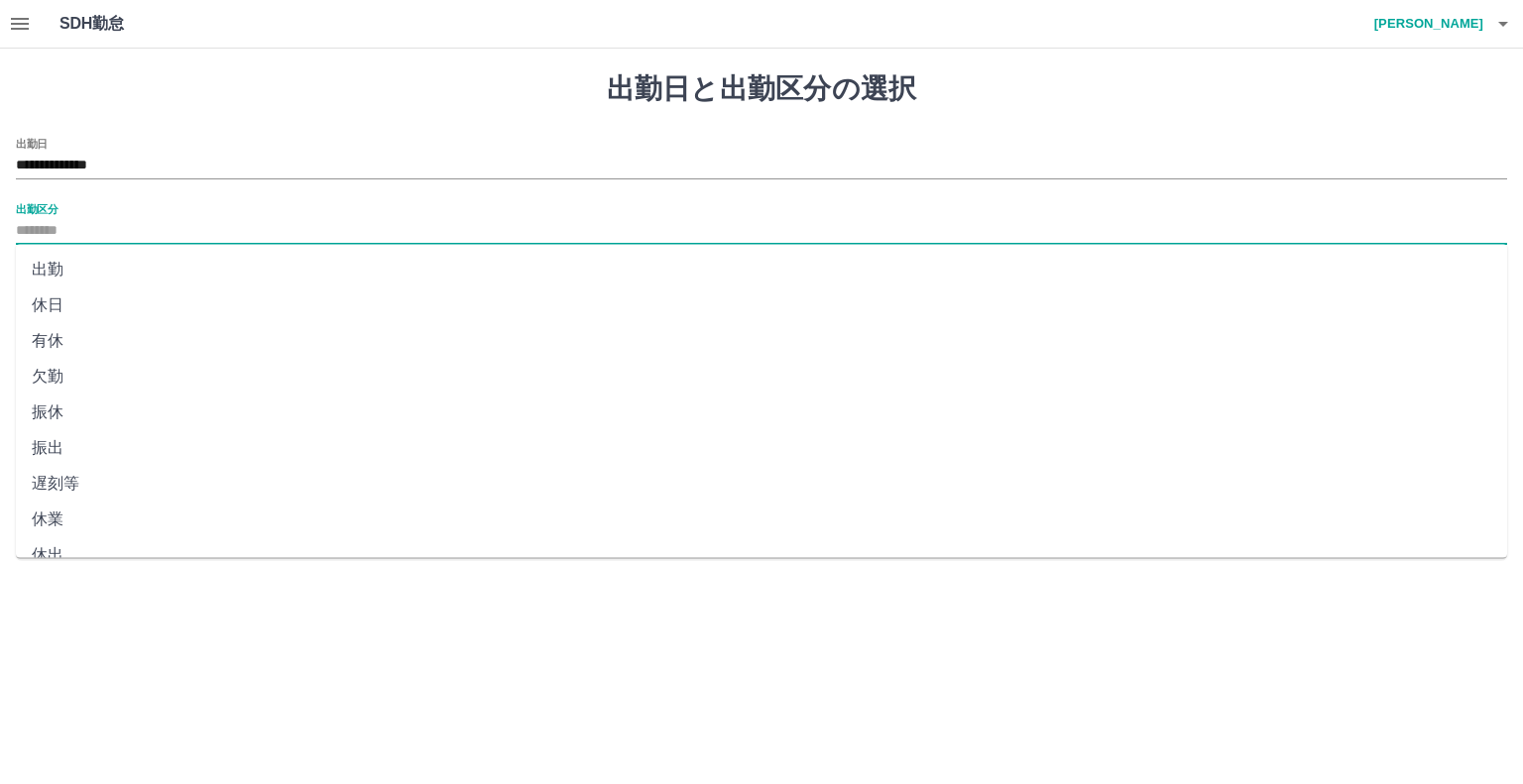click on "出勤" at bounding box center [762, 270] 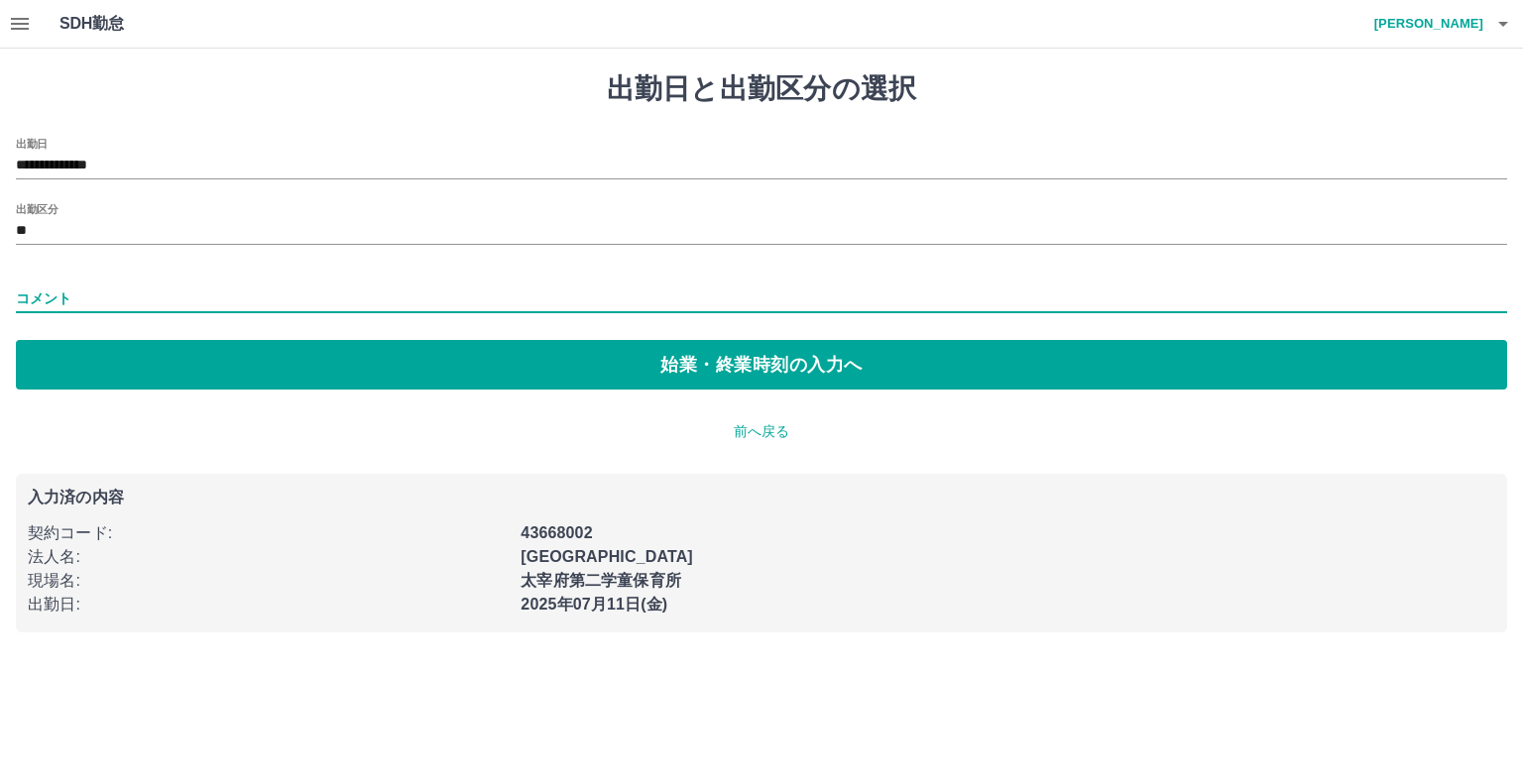 click on "コメント" at bounding box center (762, 298) 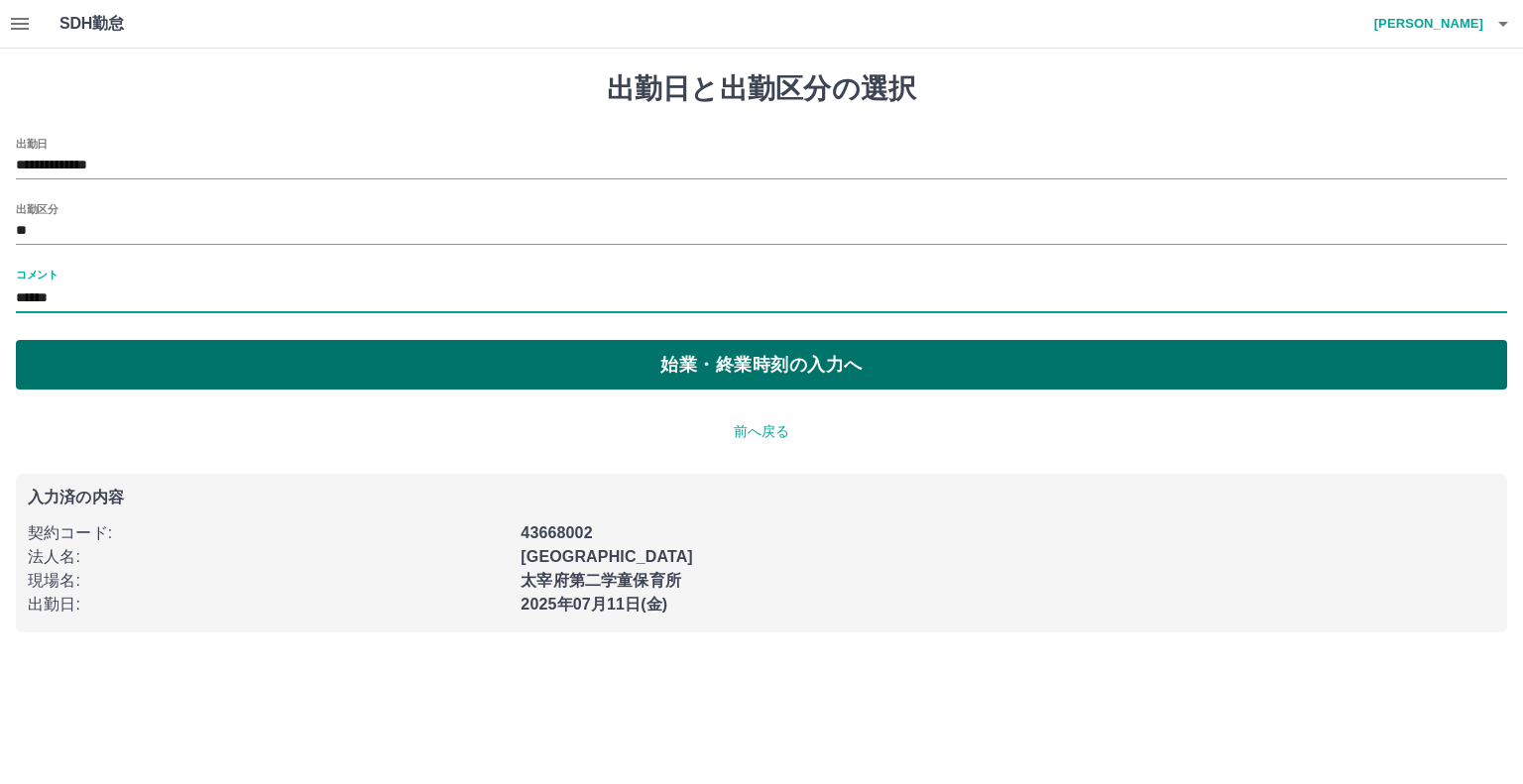 type on "******" 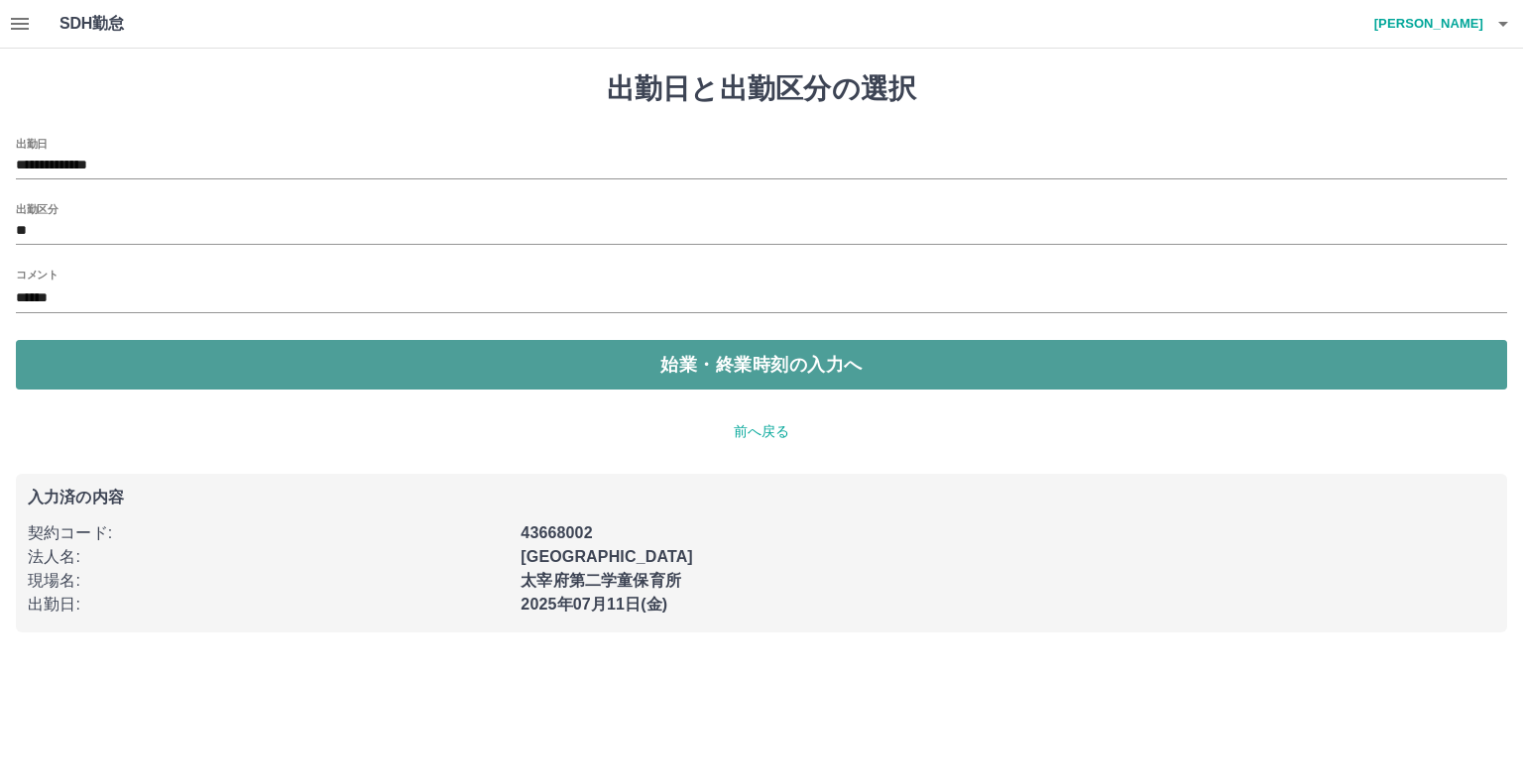 click on "始業・終業時刻の入力へ" at bounding box center (762, 365) 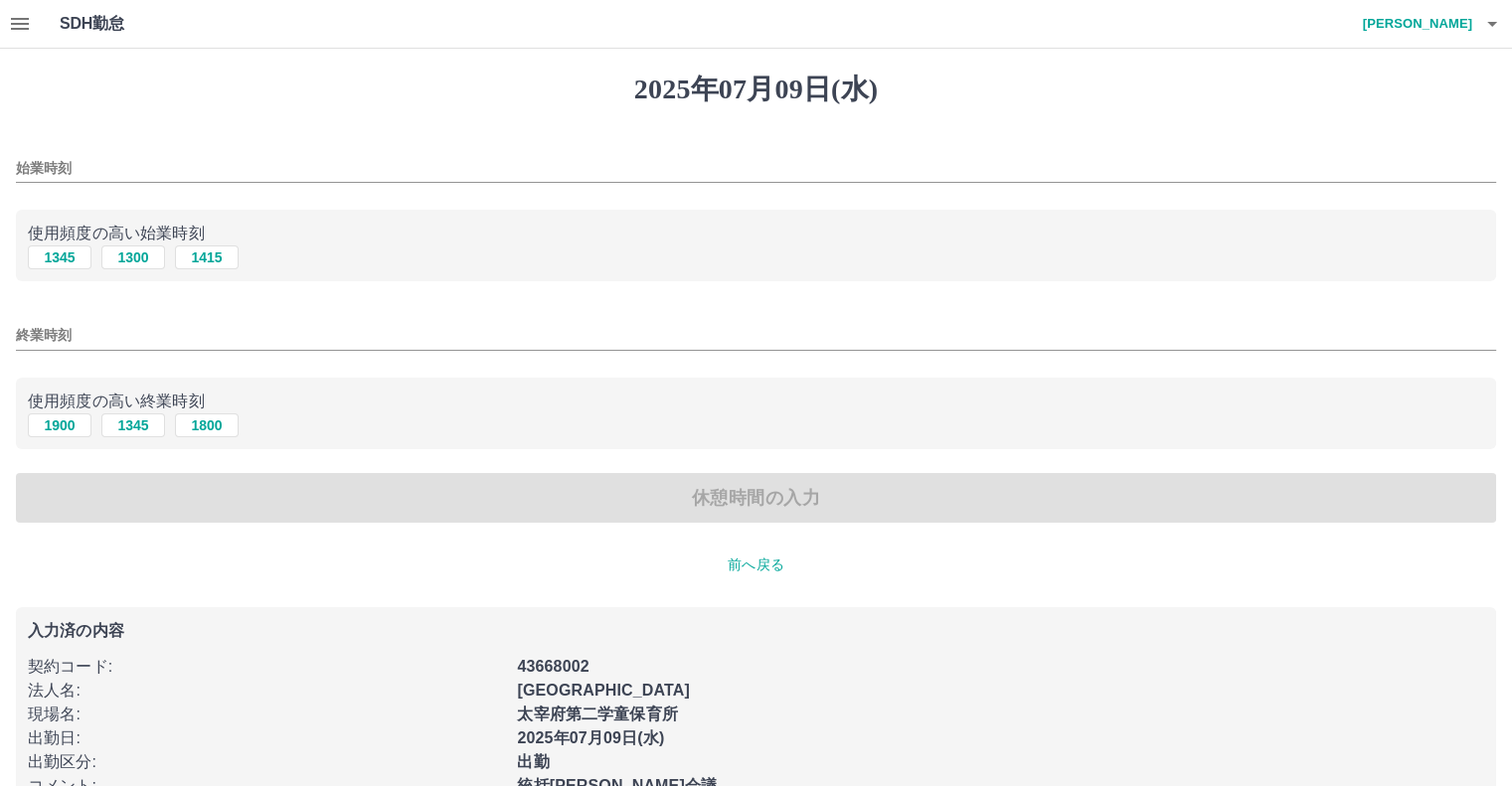 click on "終業時刻" at bounding box center (756, 335) 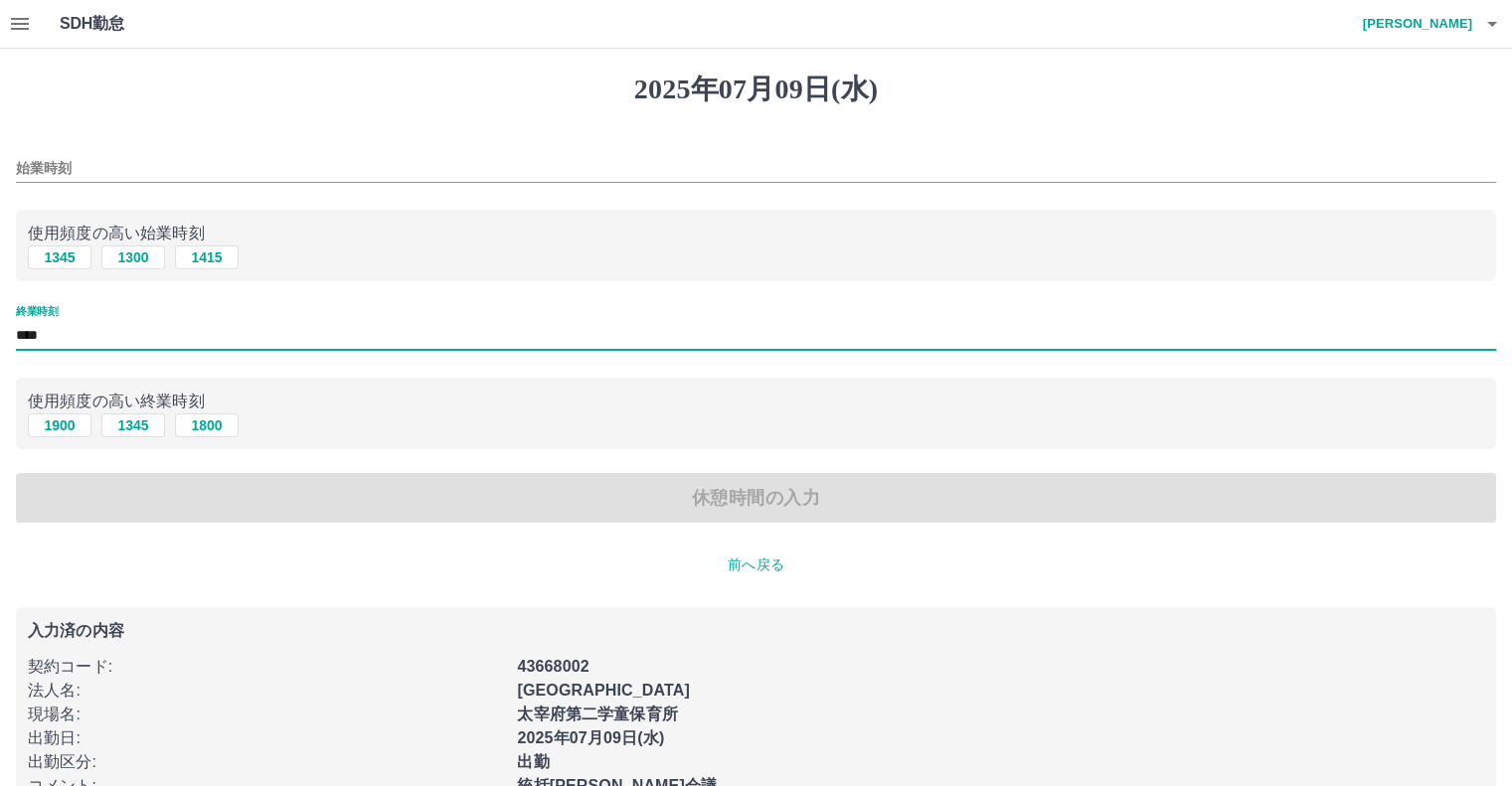 type on "****" 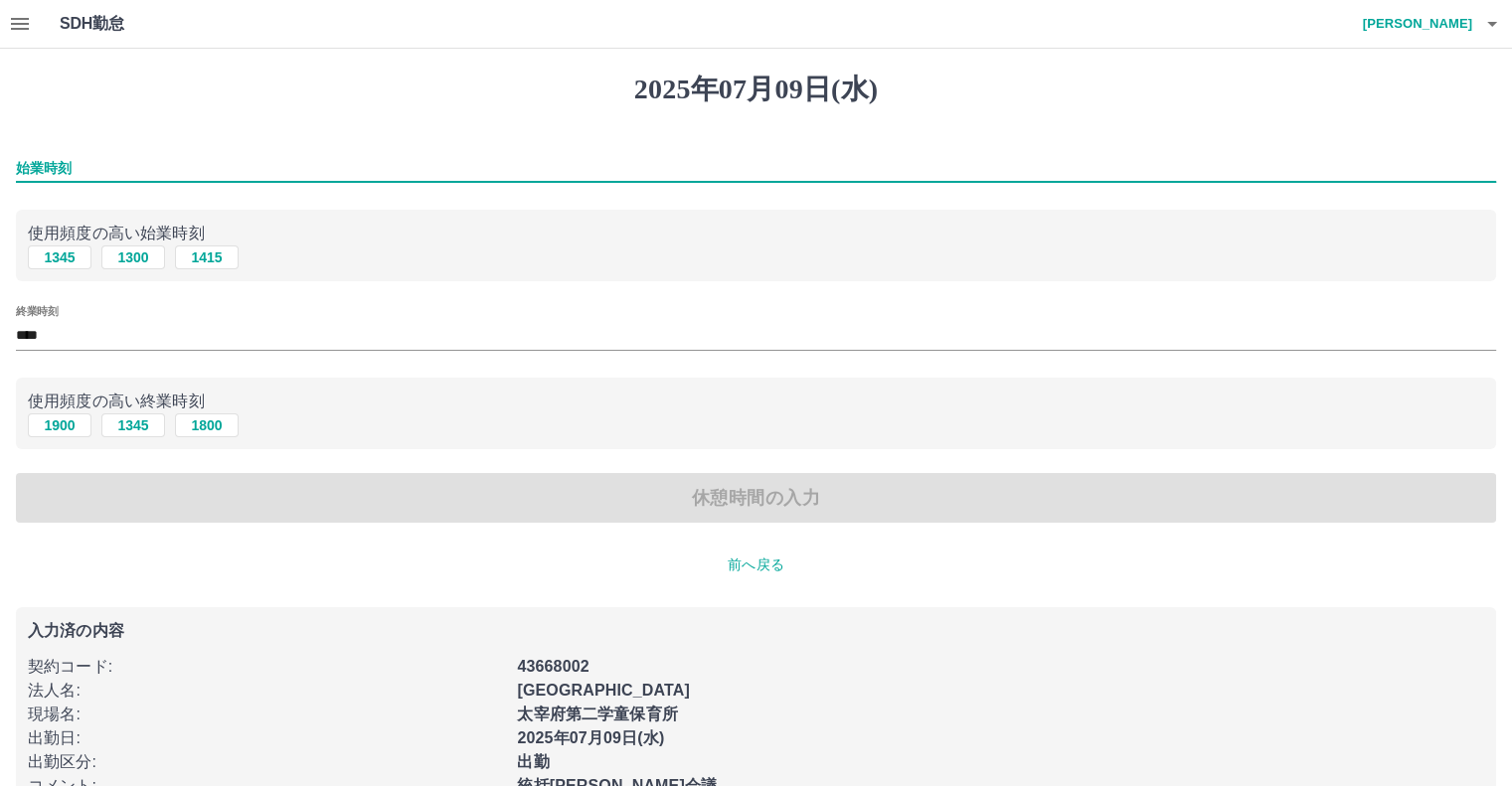 click on "始業時刻" at bounding box center (756, 168) 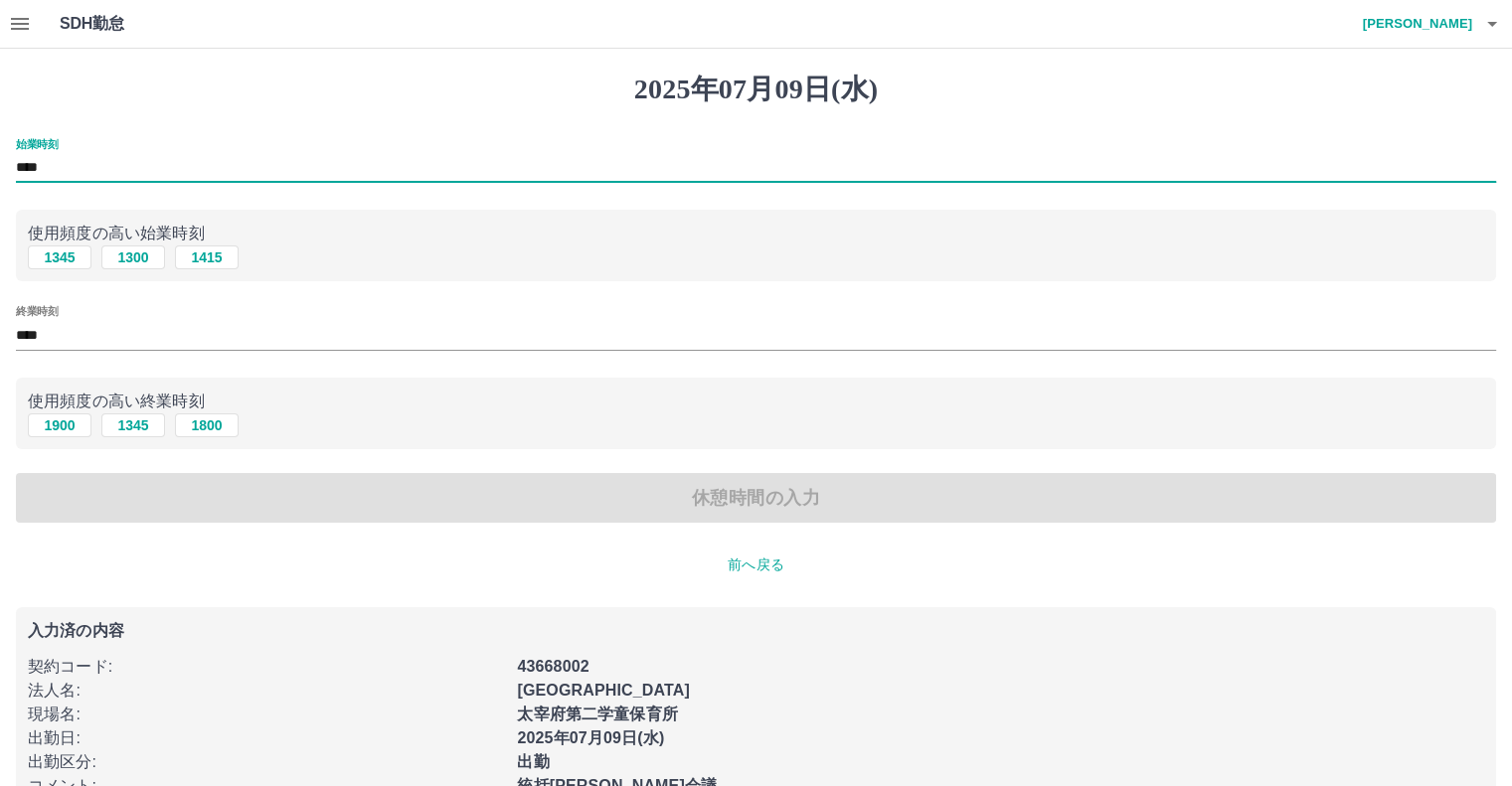 type on "****" 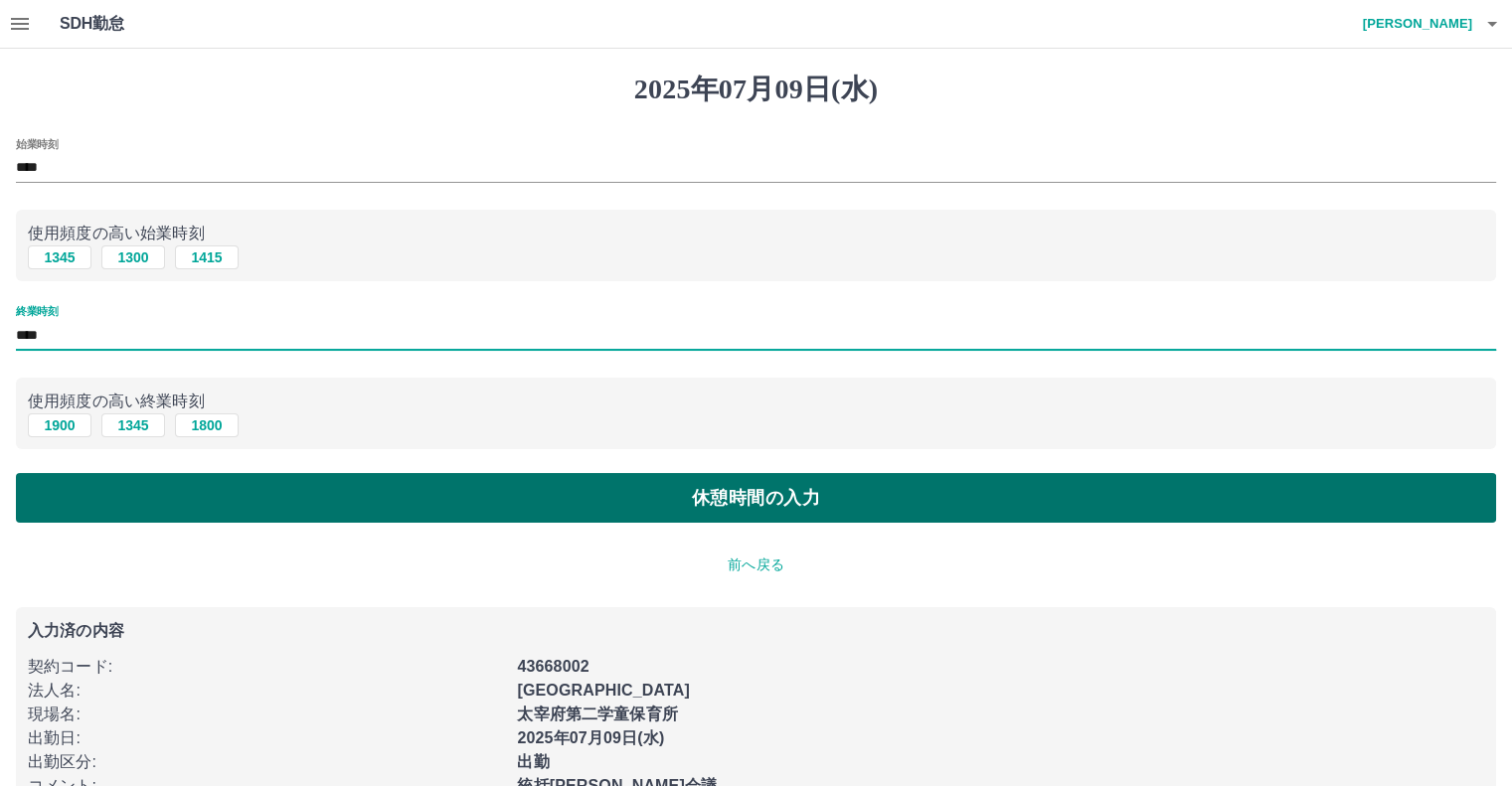 type on "****" 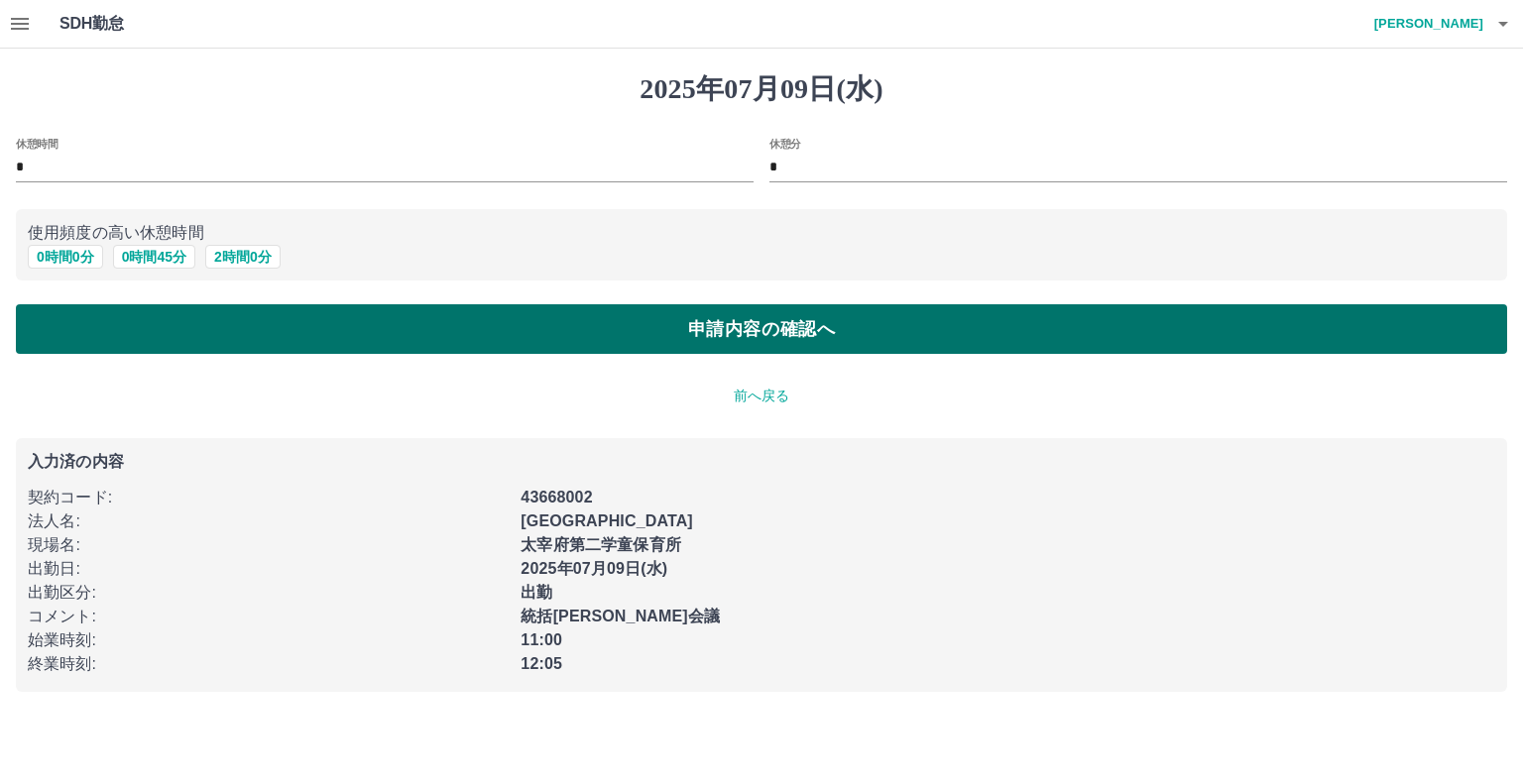 click on "申請内容の確認へ" at bounding box center [762, 329] 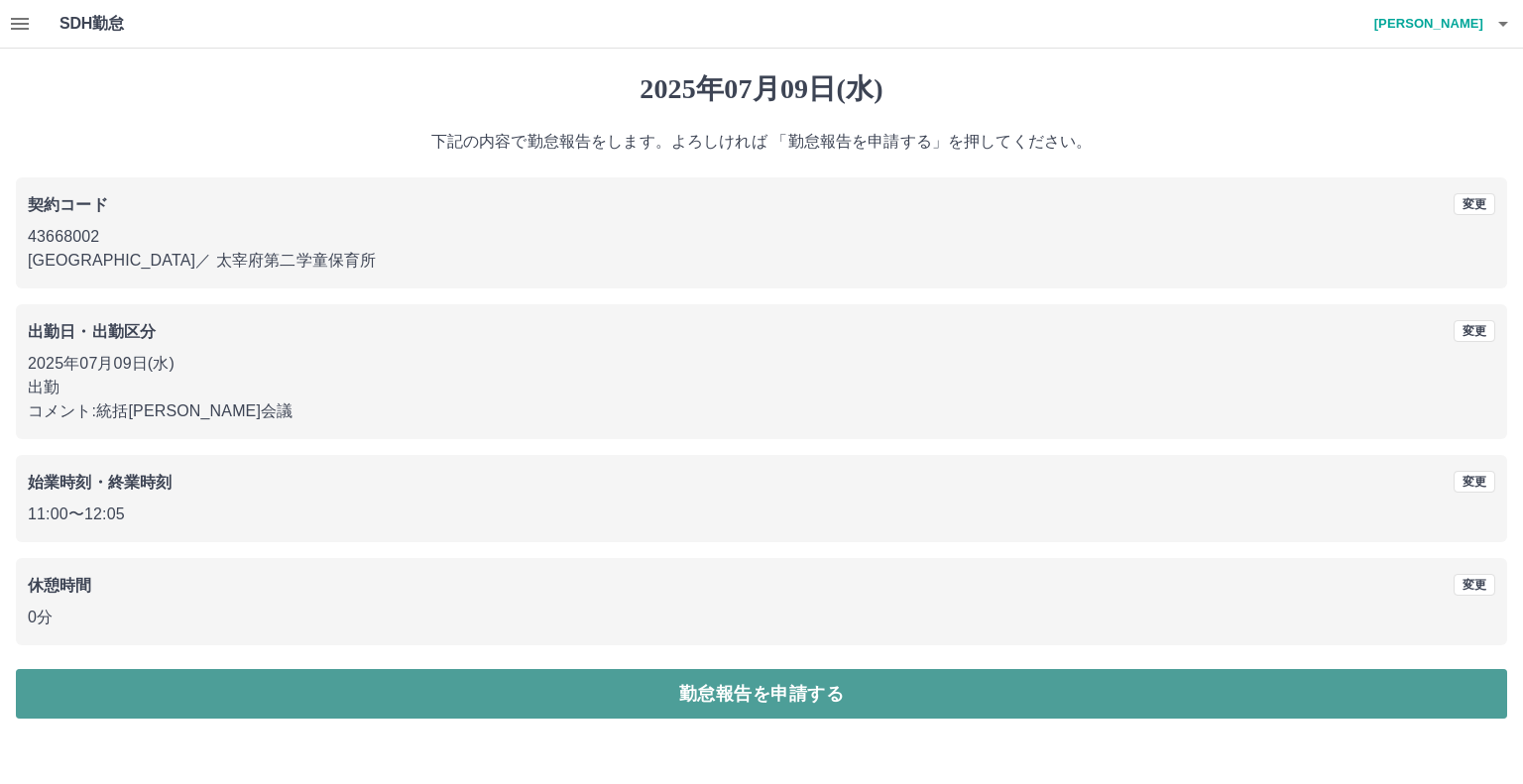 click on "勤怠報告を申請する" at bounding box center [762, 694] 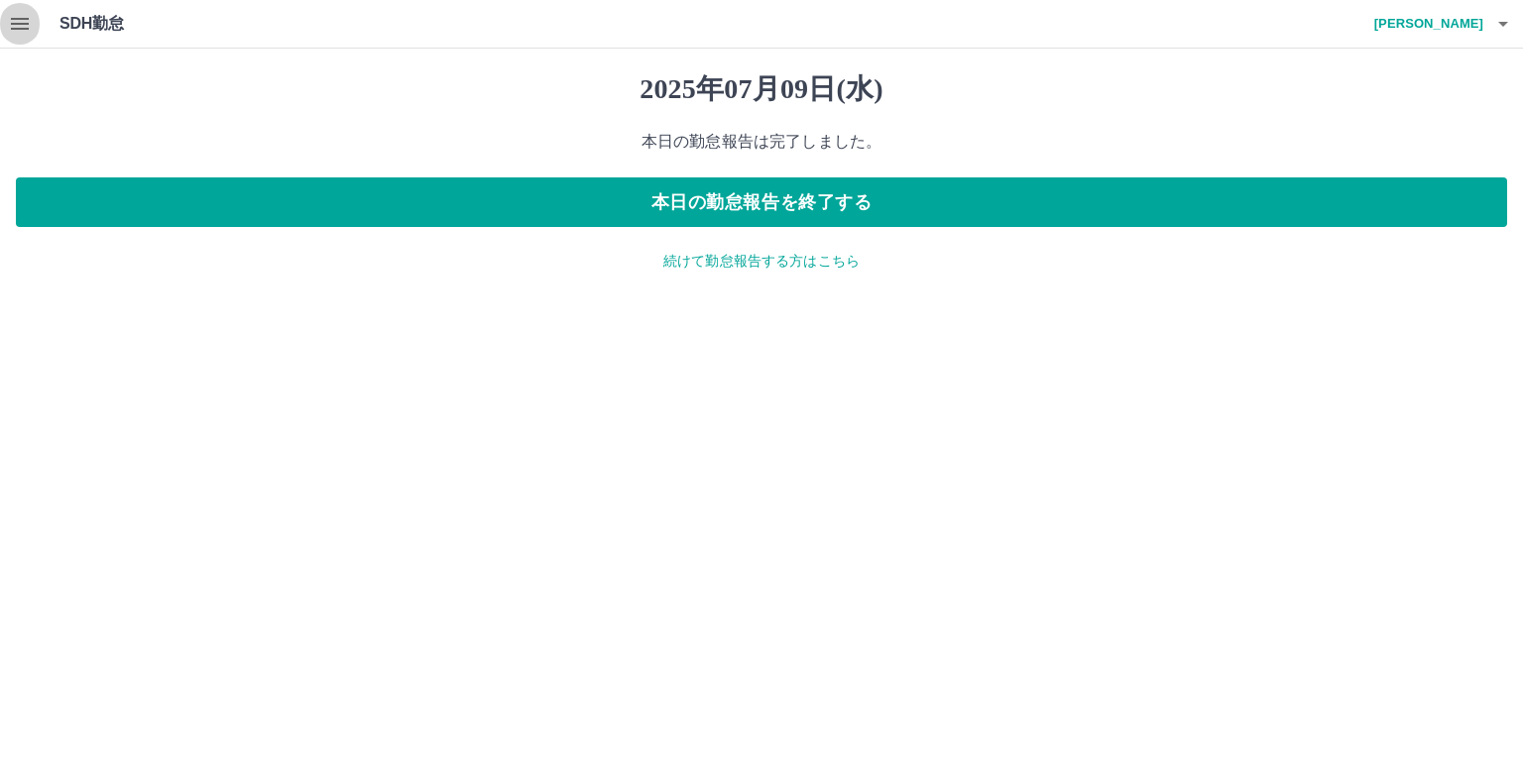 click 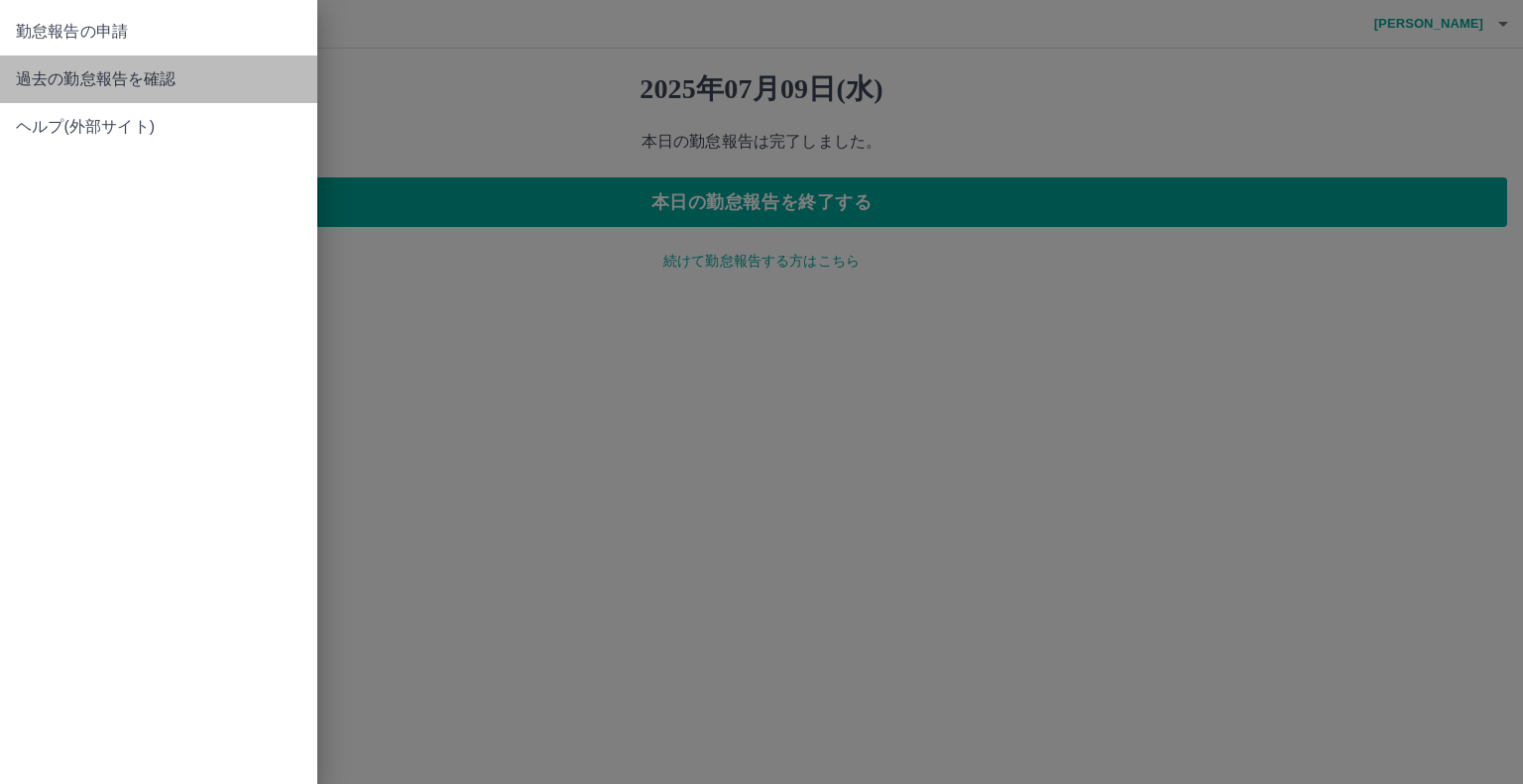 click on "過去の勤怠報告を確認" at bounding box center [159, 79] 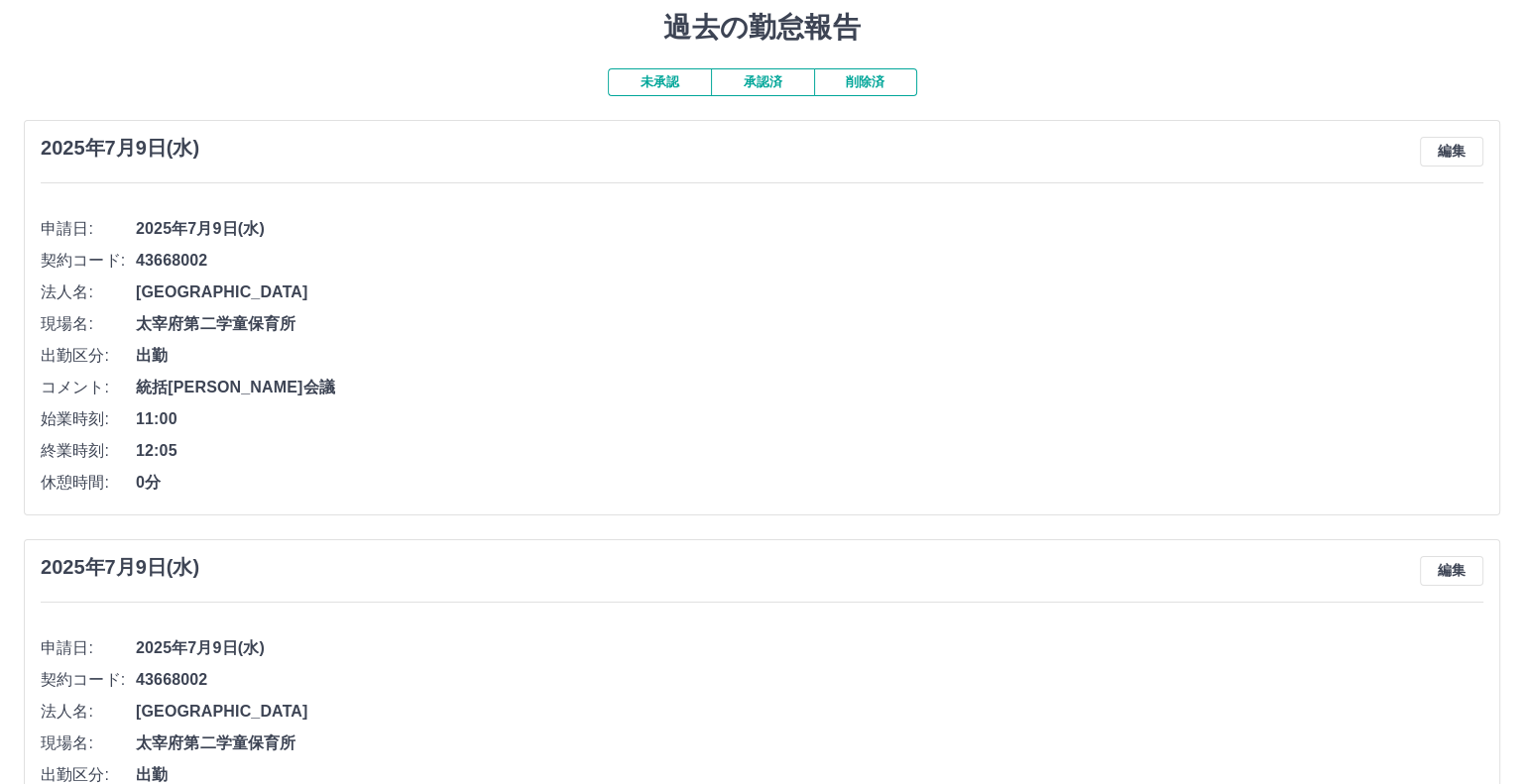 scroll, scrollTop: 0, scrollLeft: 0, axis: both 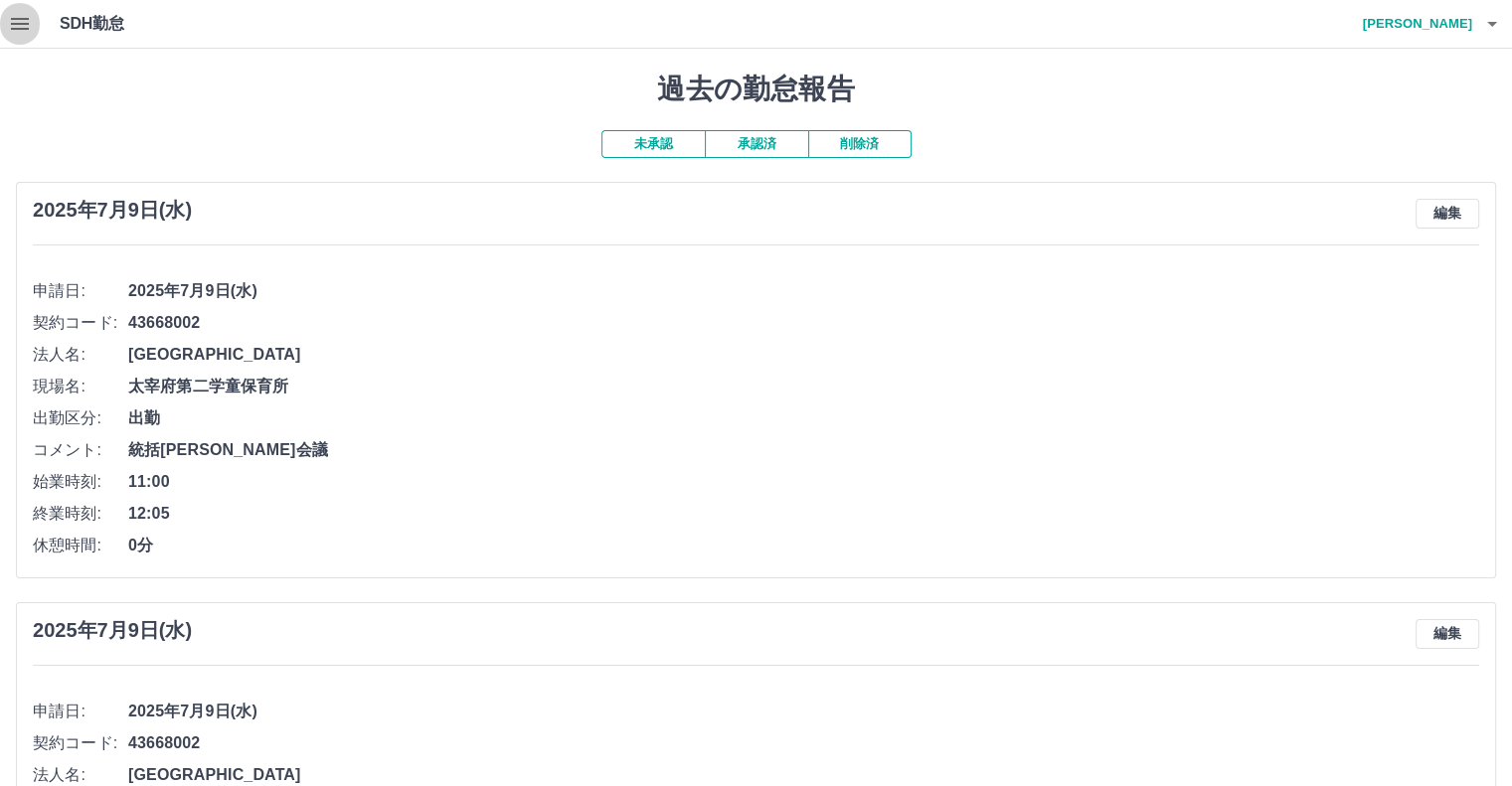 click 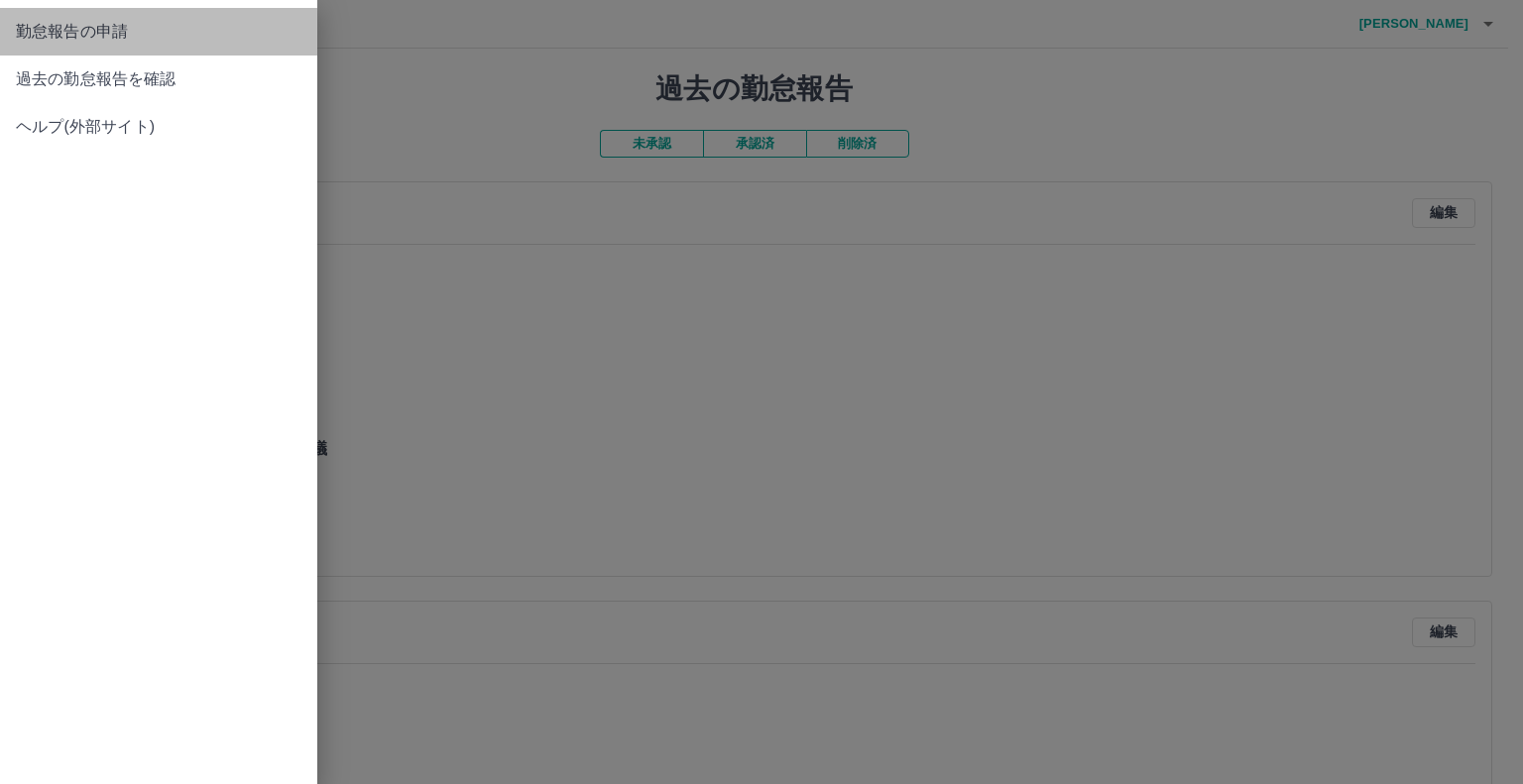 click on "勤怠報告の申請" at bounding box center [159, 32] 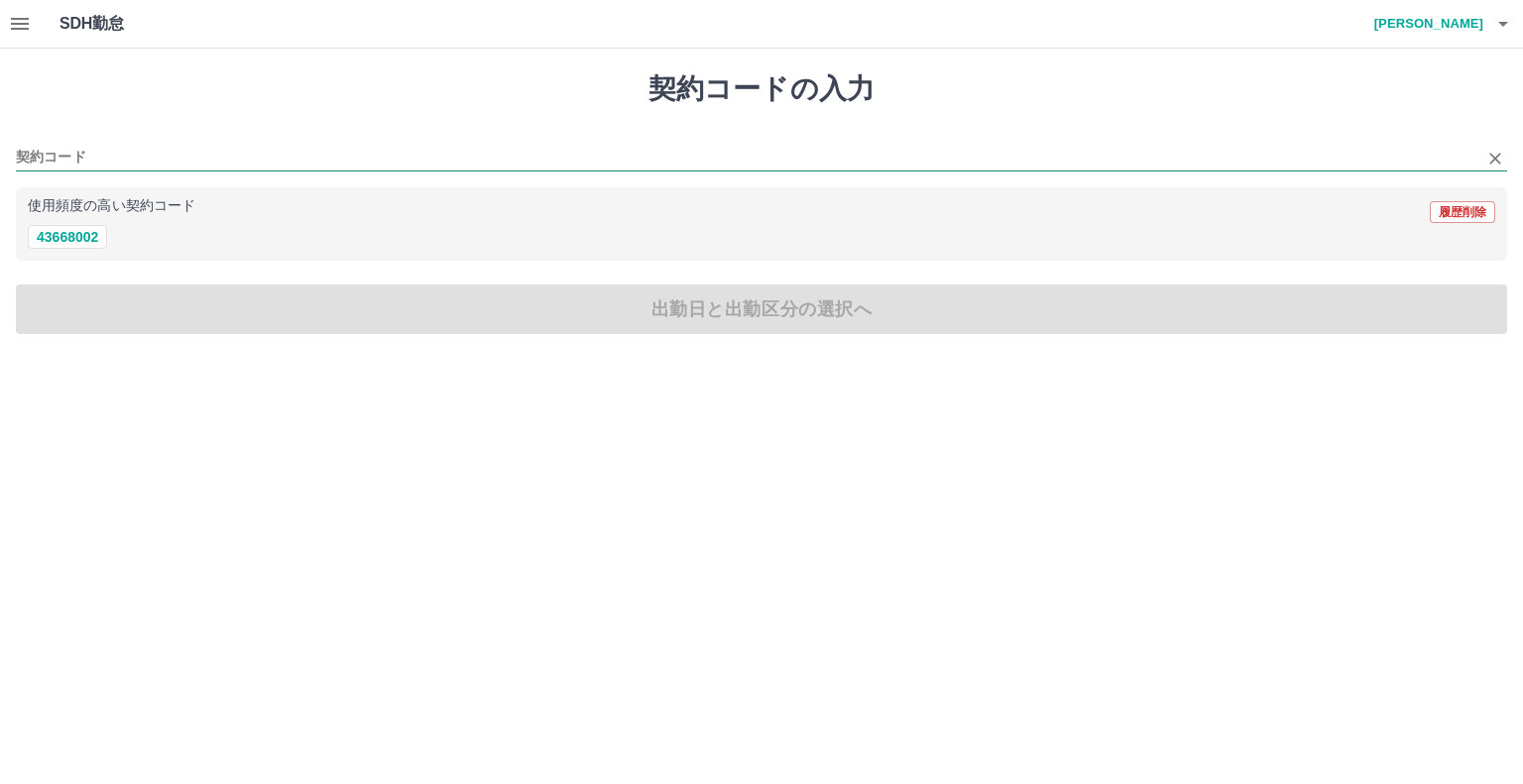 click on "契約コード" at bounding box center (747, 158) 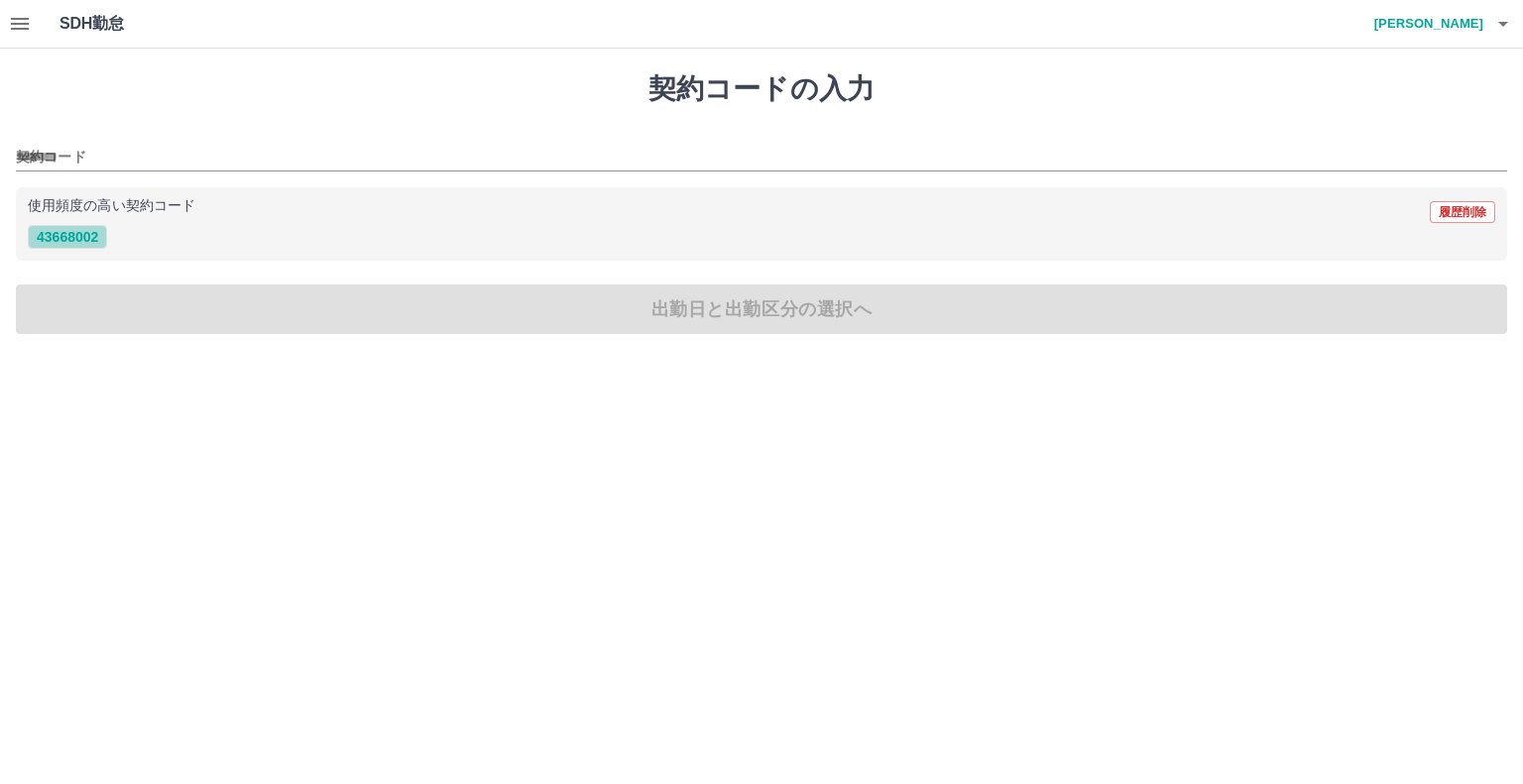 click on "43668002" at bounding box center [67, 237] 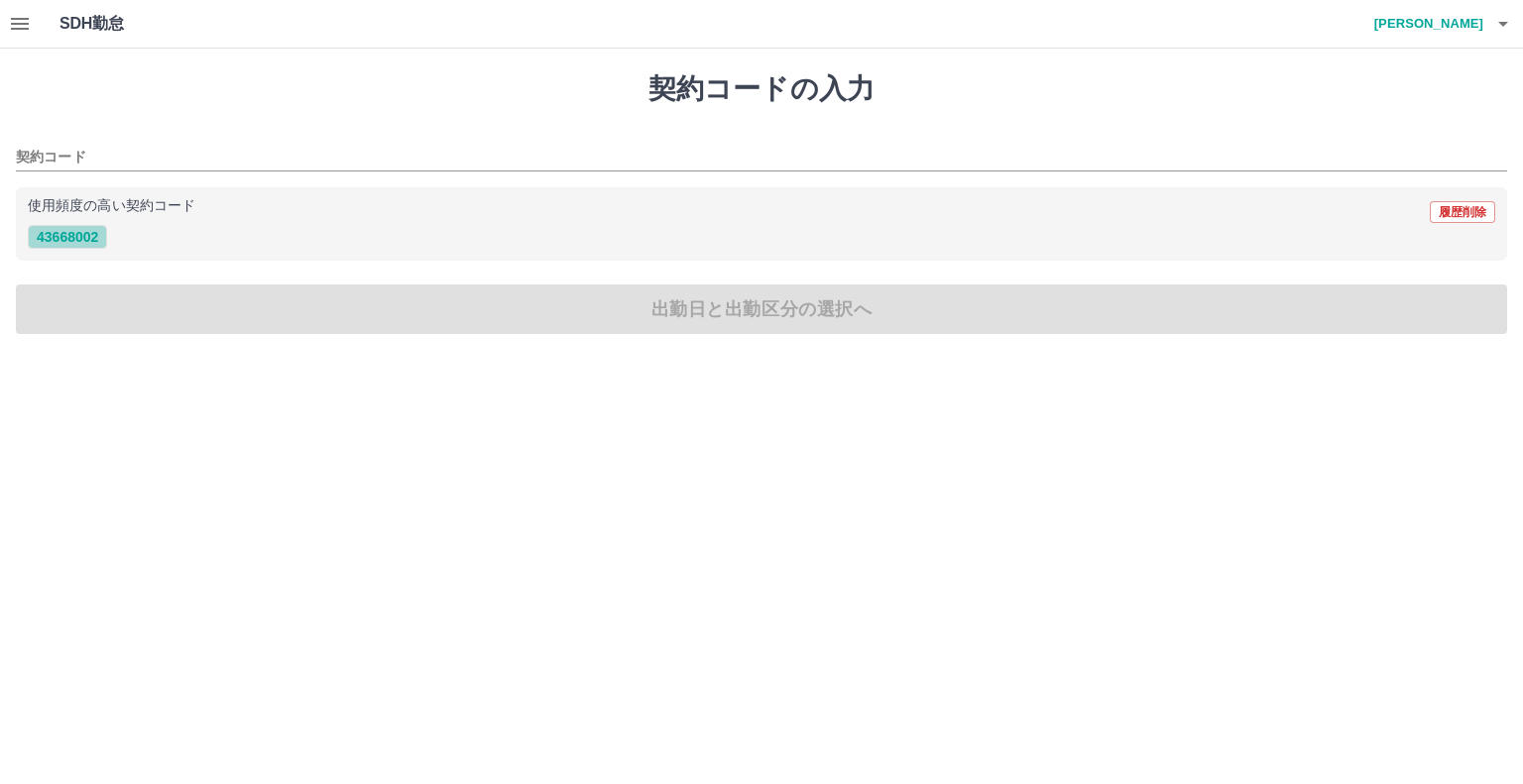 type on "********" 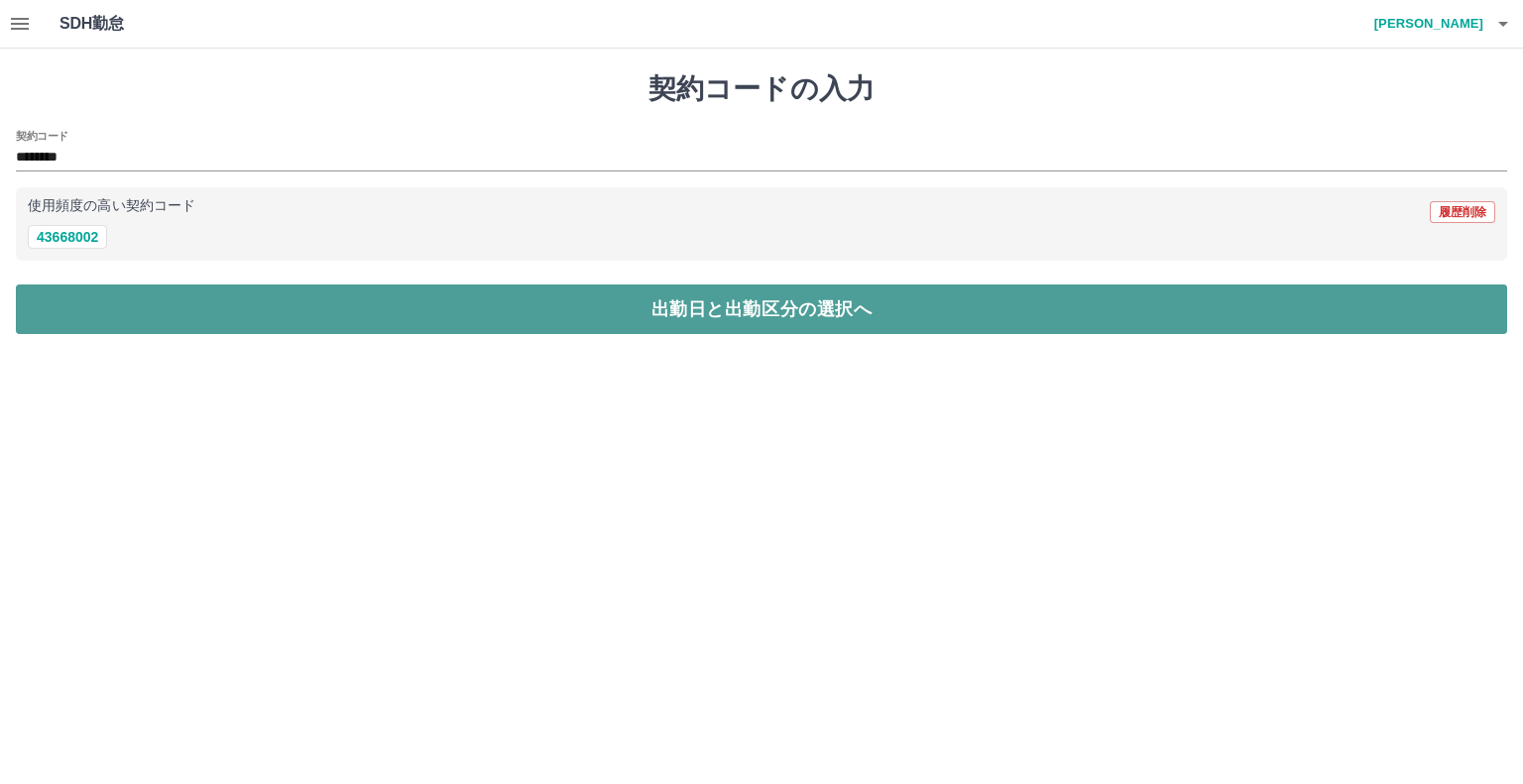 click on "出勤日と出勤区分の選択へ" at bounding box center (762, 309) 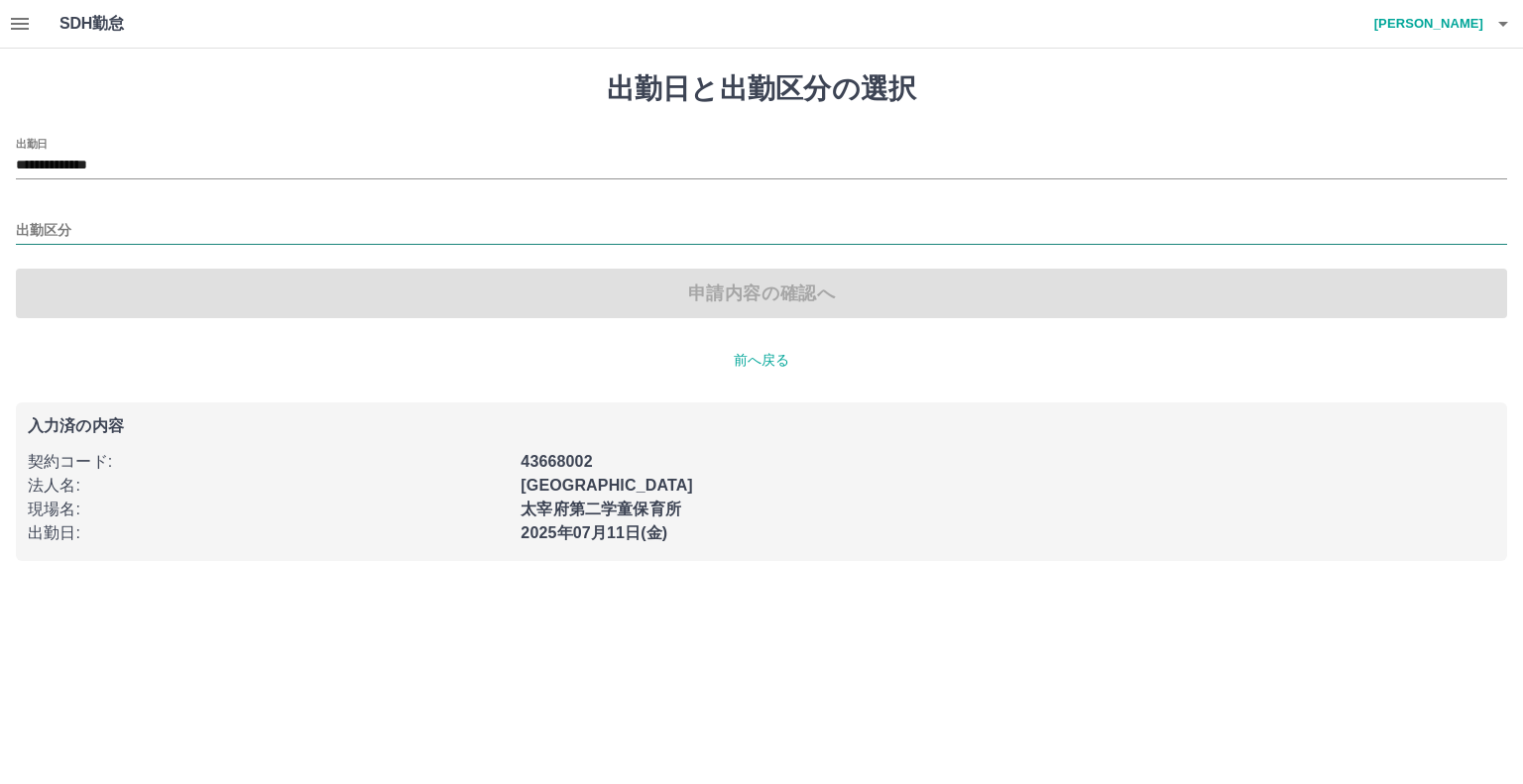 click on "出勤区分" at bounding box center [762, 231] 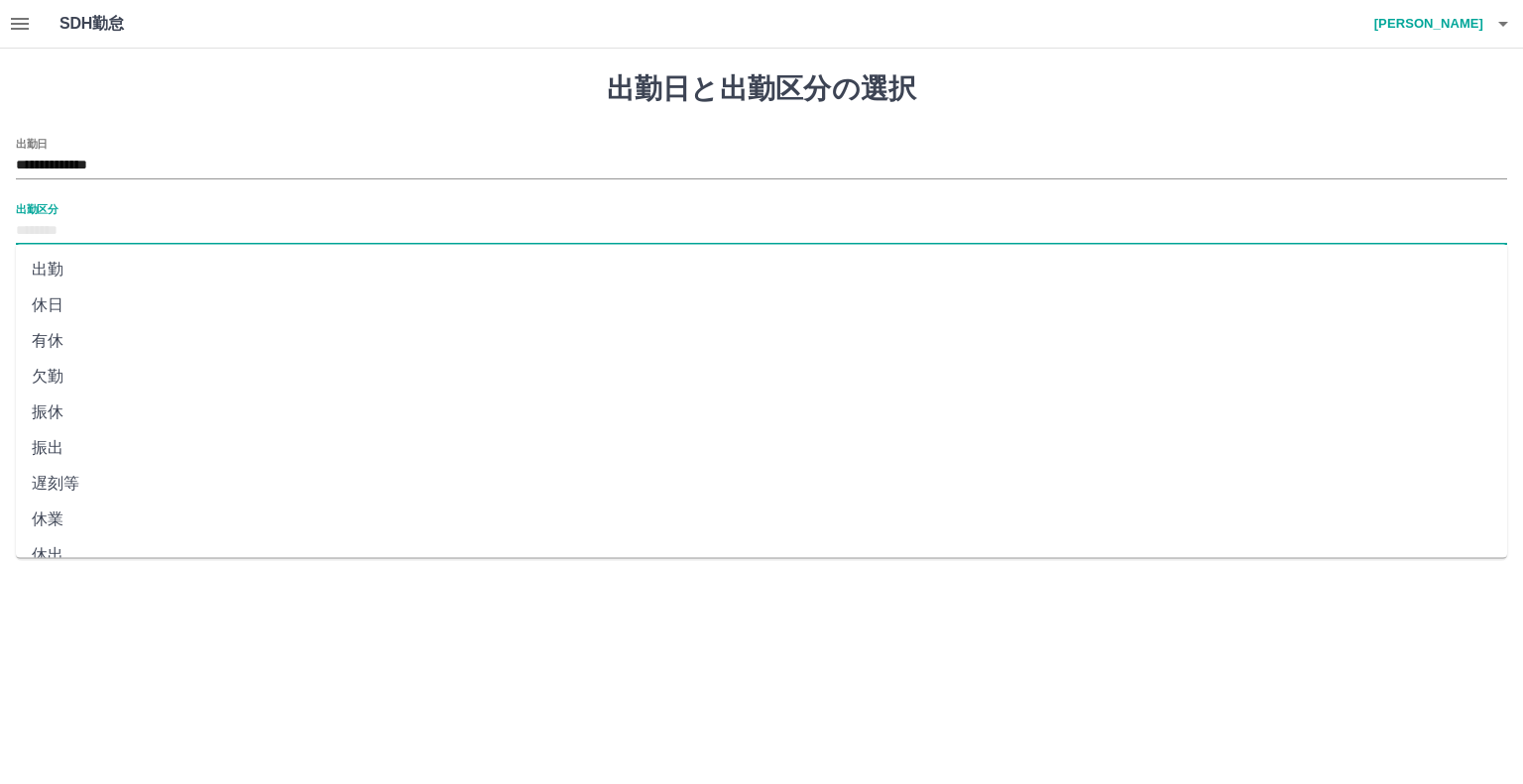 click on "出勤" at bounding box center (762, 270) 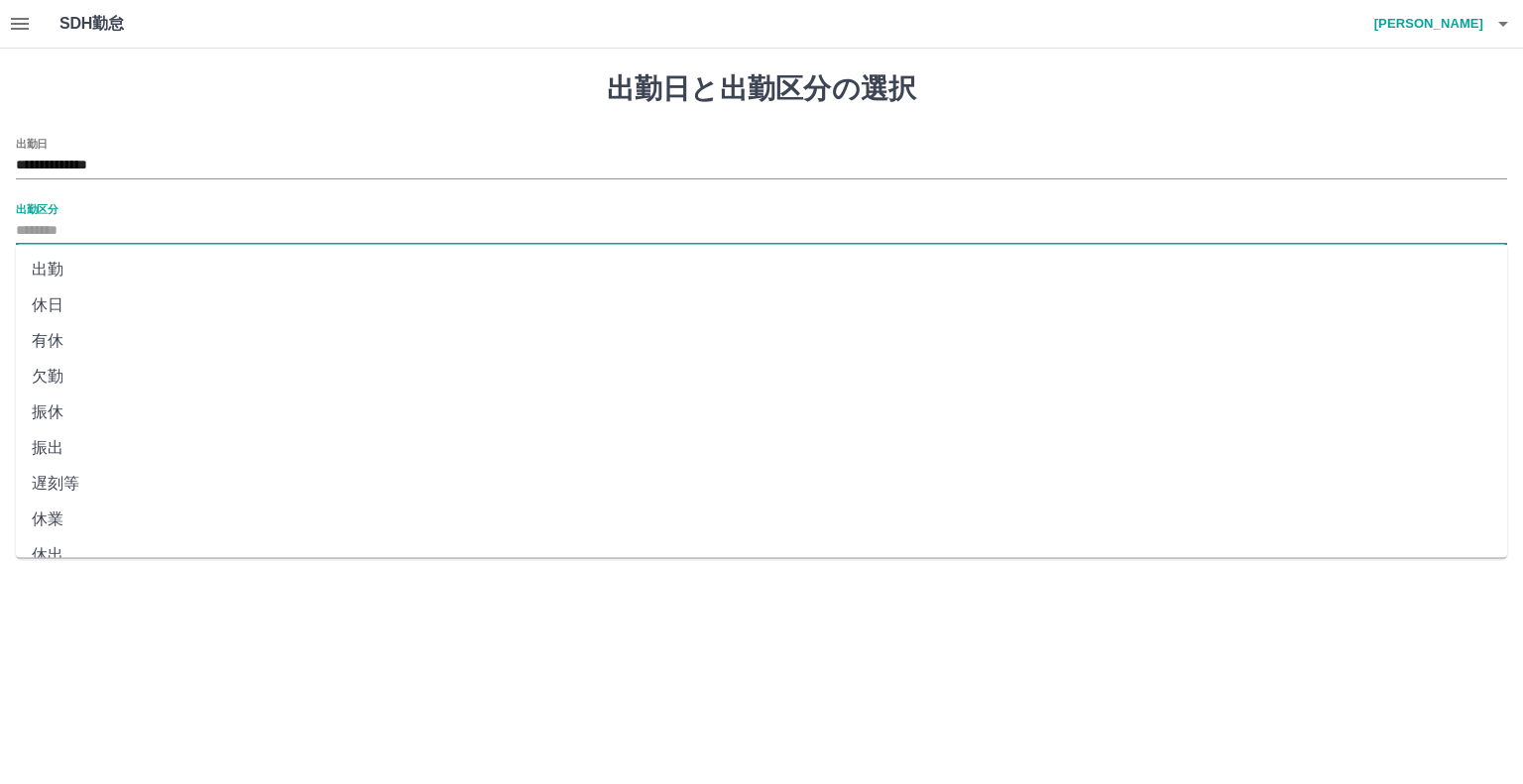 type on "**" 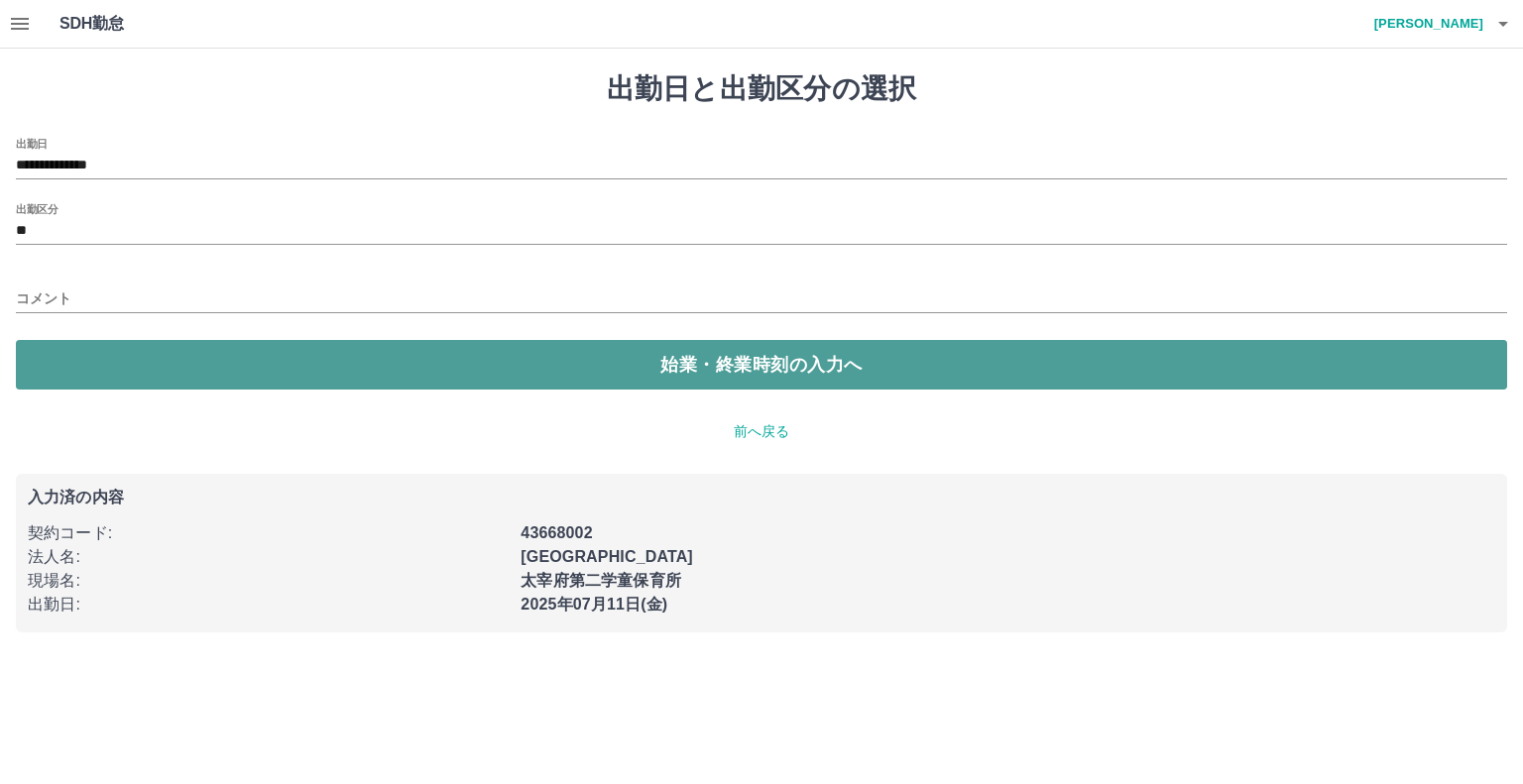click on "始業・終業時刻の入力へ" at bounding box center [762, 365] 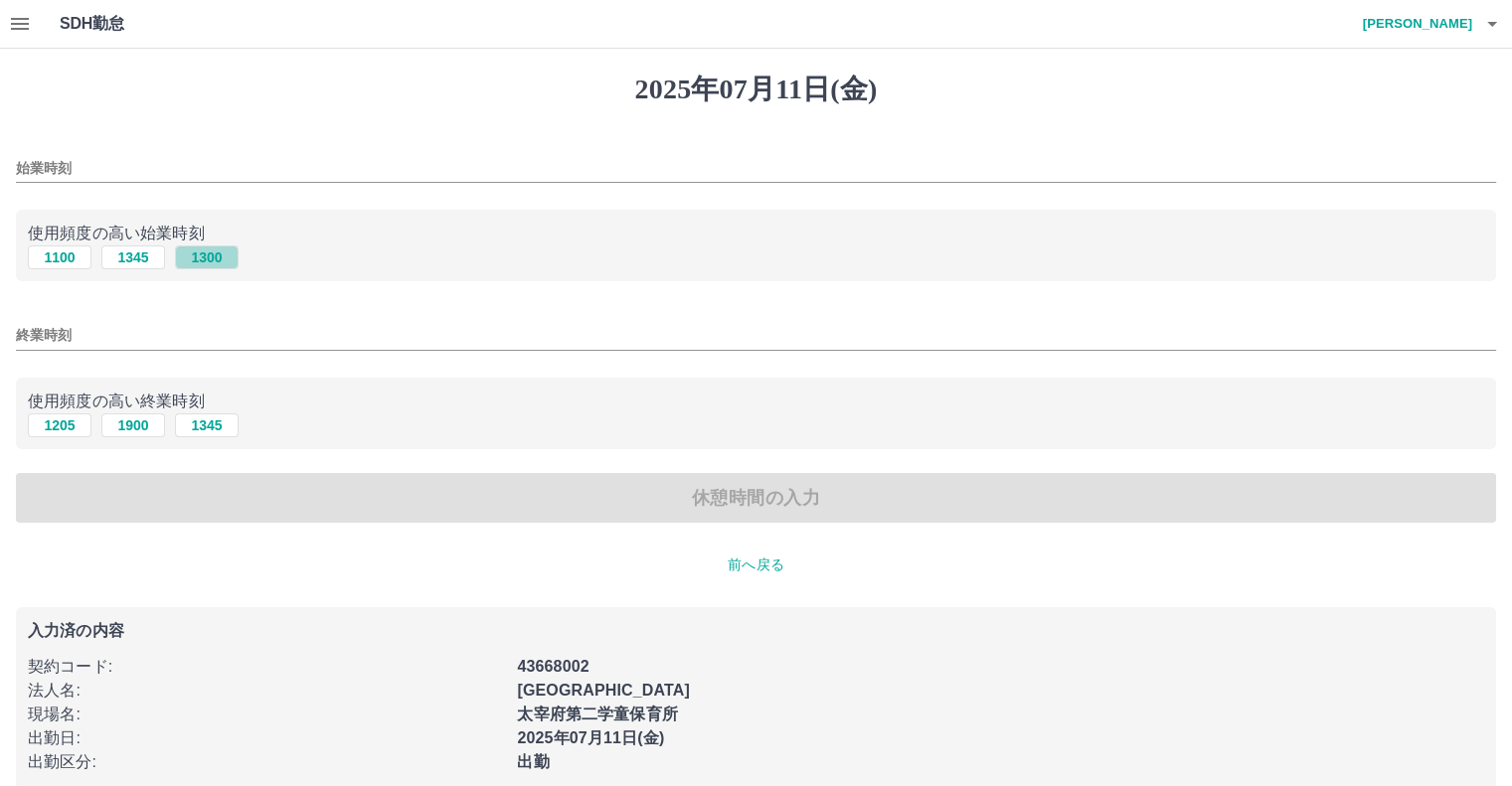 click on "1300" at bounding box center [207, 257] 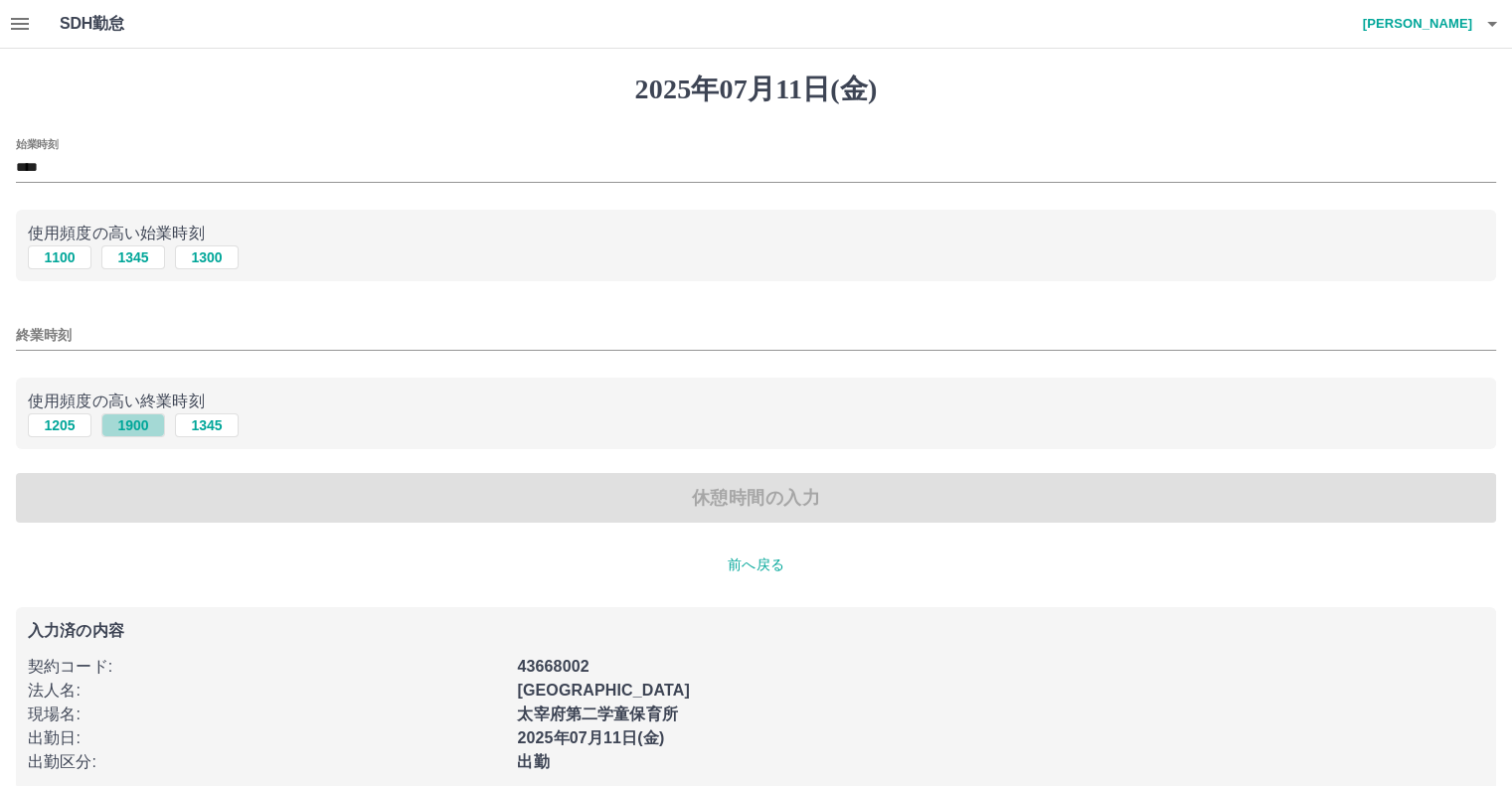 click on "1900" at bounding box center (133, 425) 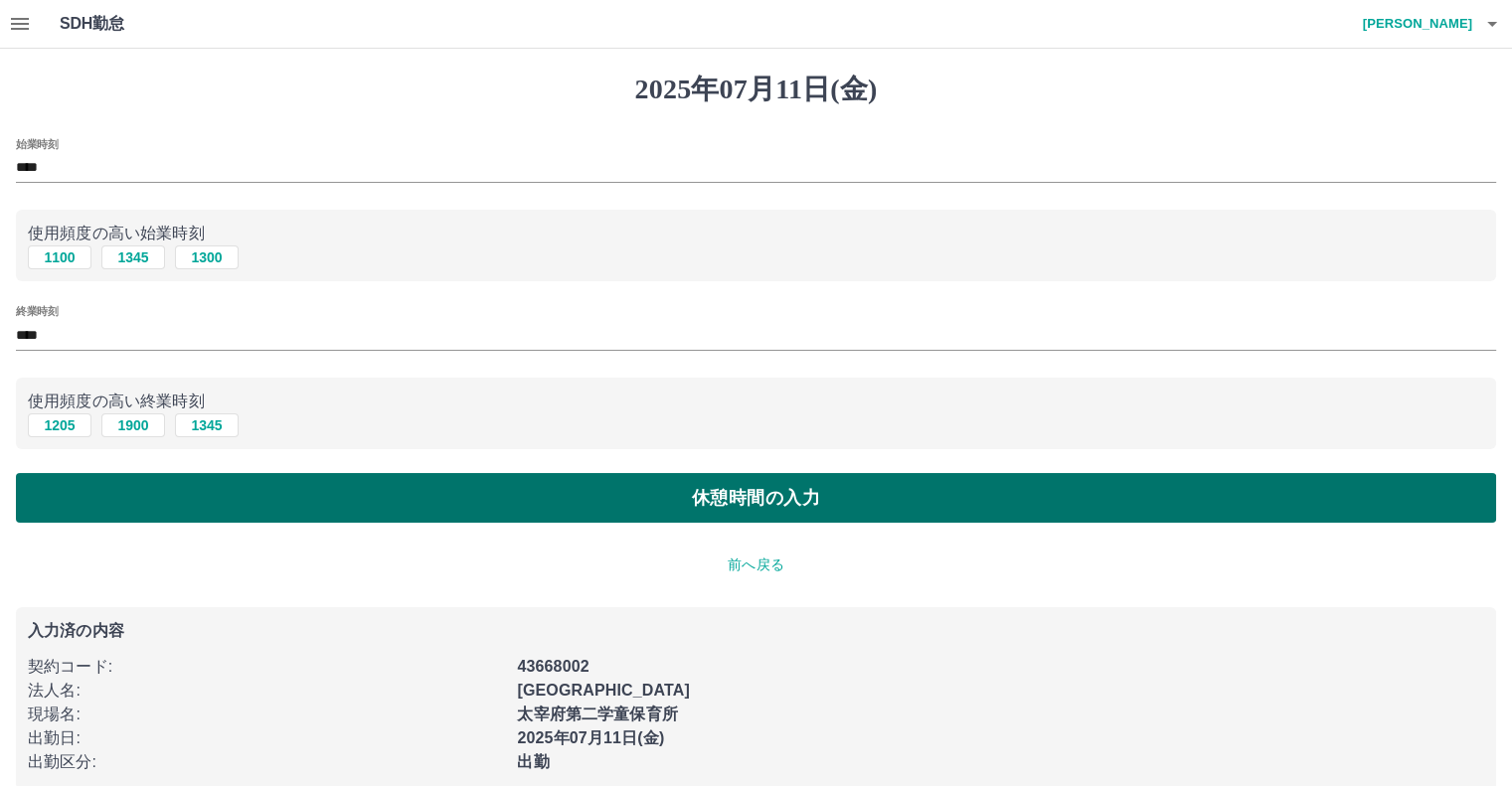 click on "休憩時間の入力" at bounding box center (756, 498) 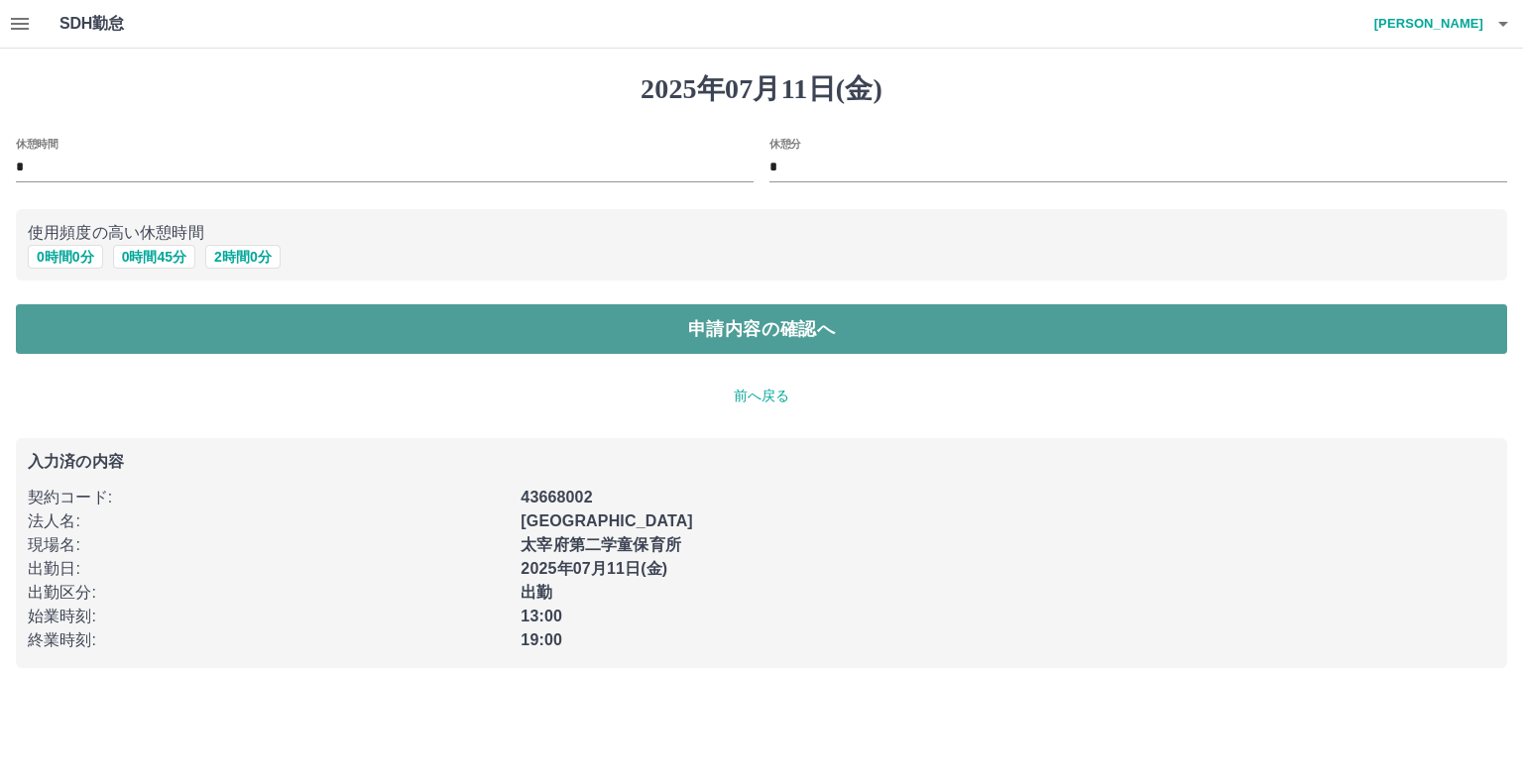 click on "申請内容の確認へ" at bounding box center [762, 329] 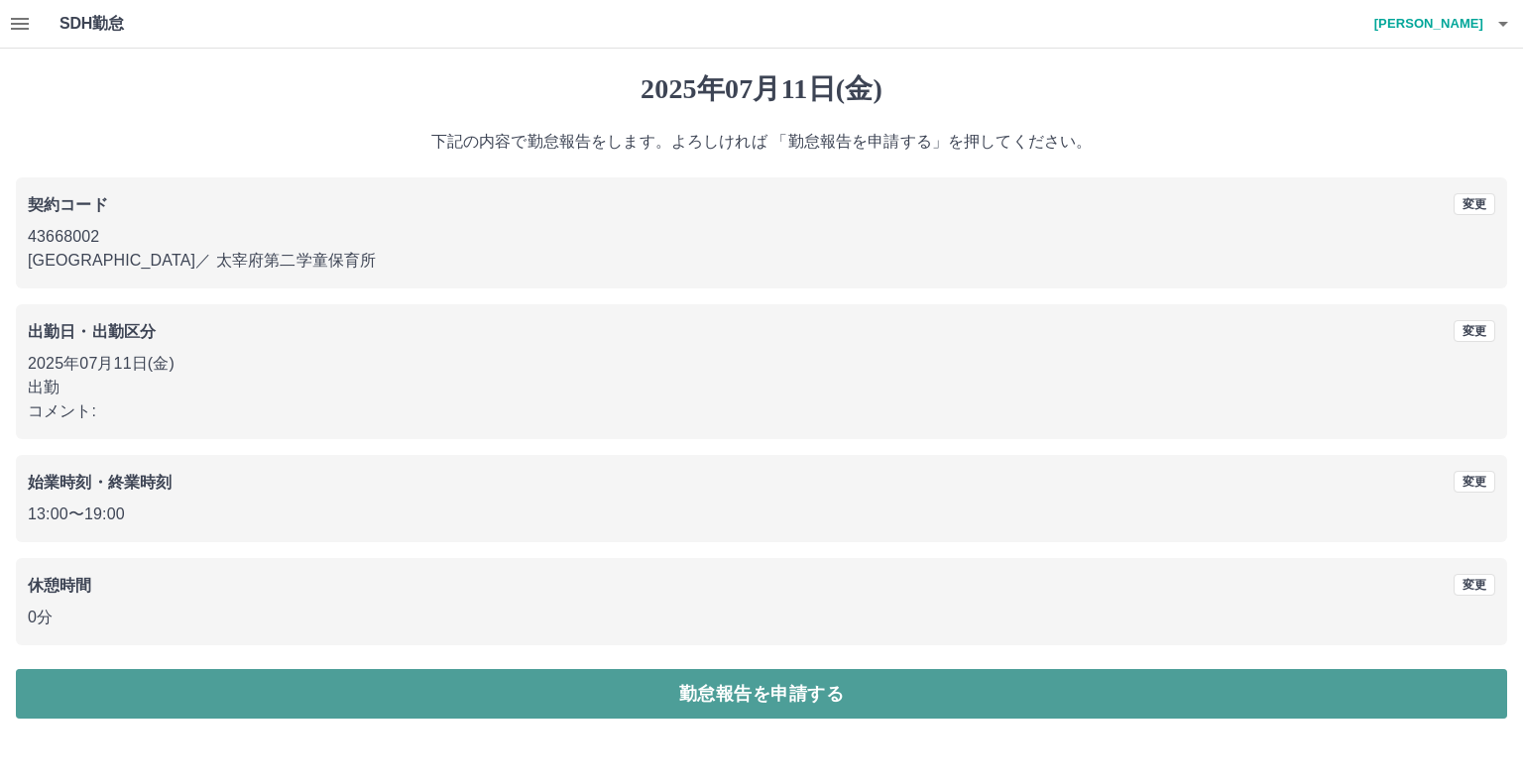 click on "勤怠報告を申請する" at bounding box center [762, 694] 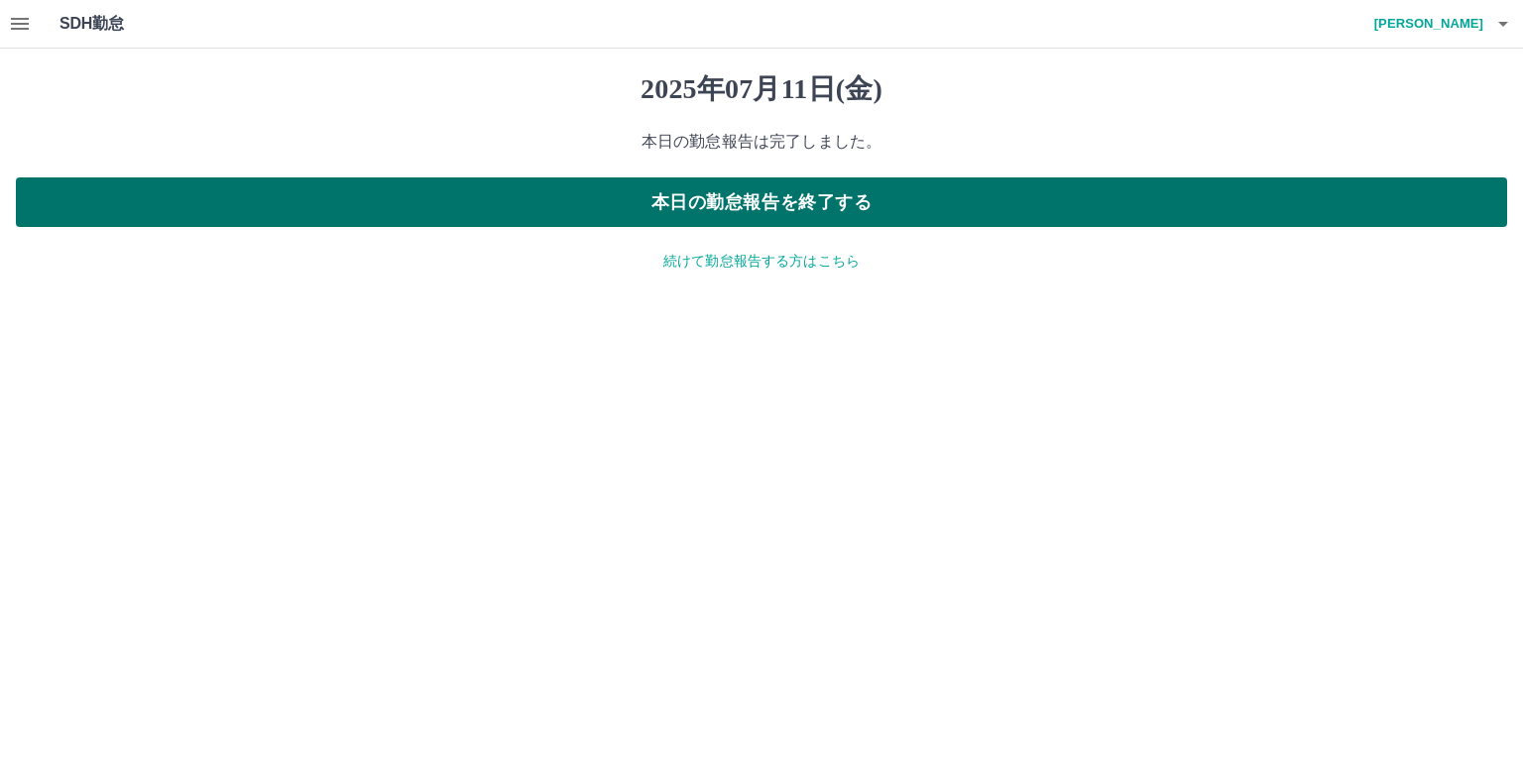 click on "本日の勤怠報告を終了する" at bounding box center (762, 202) 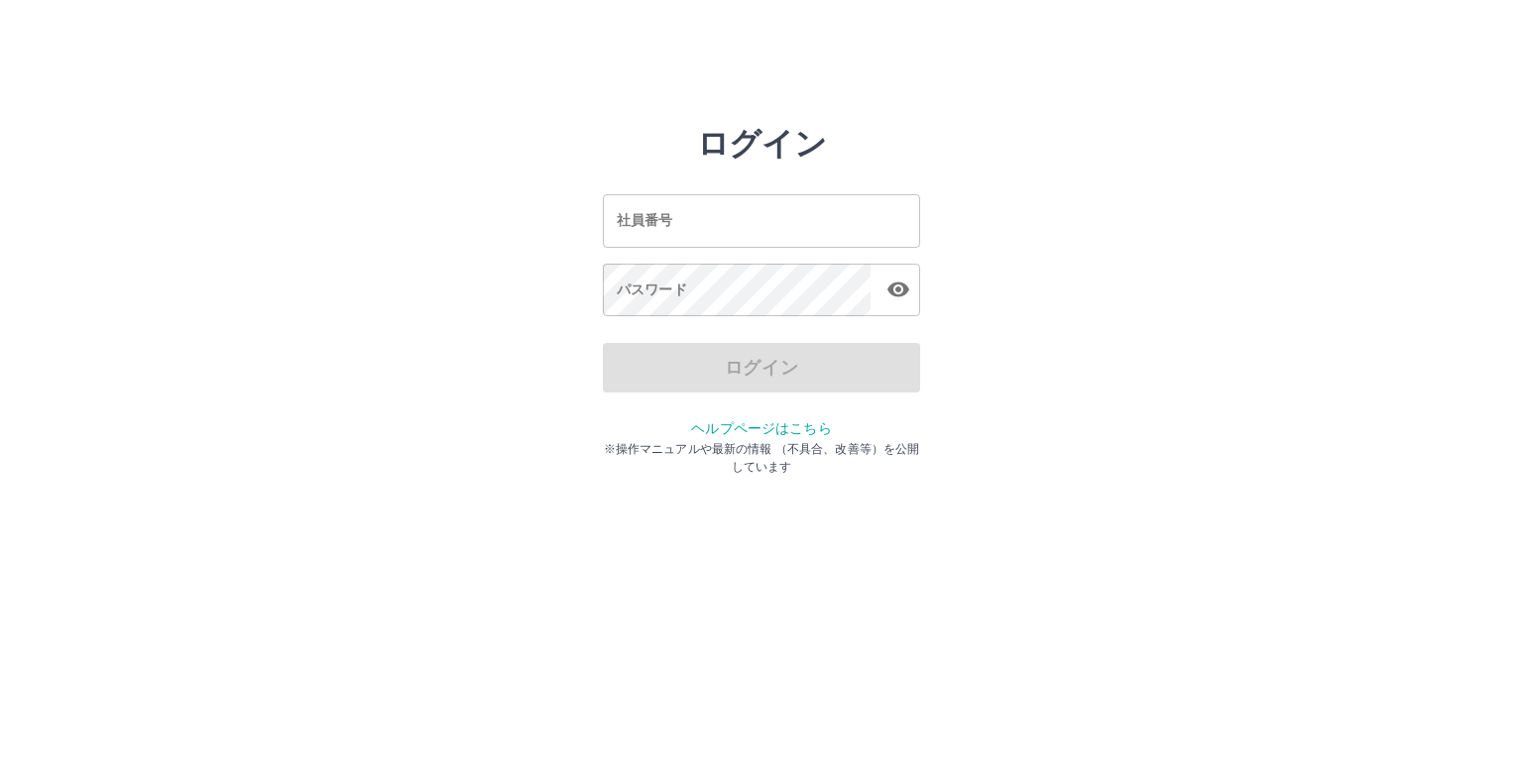 scroll, scrollTop: 0, scrollLeft: 0, axis: both 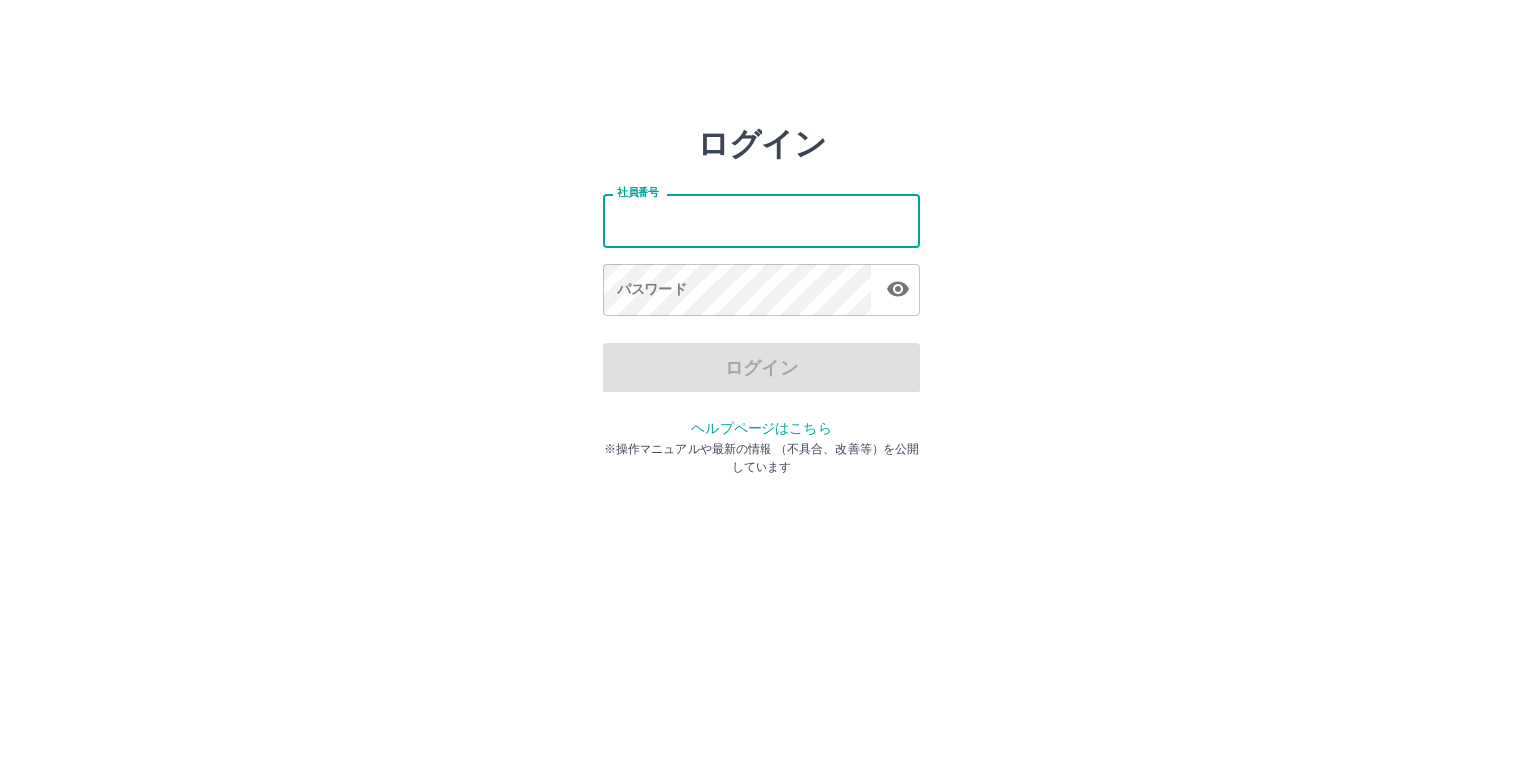 click on "社員番号" at bounding box center (762, 220) 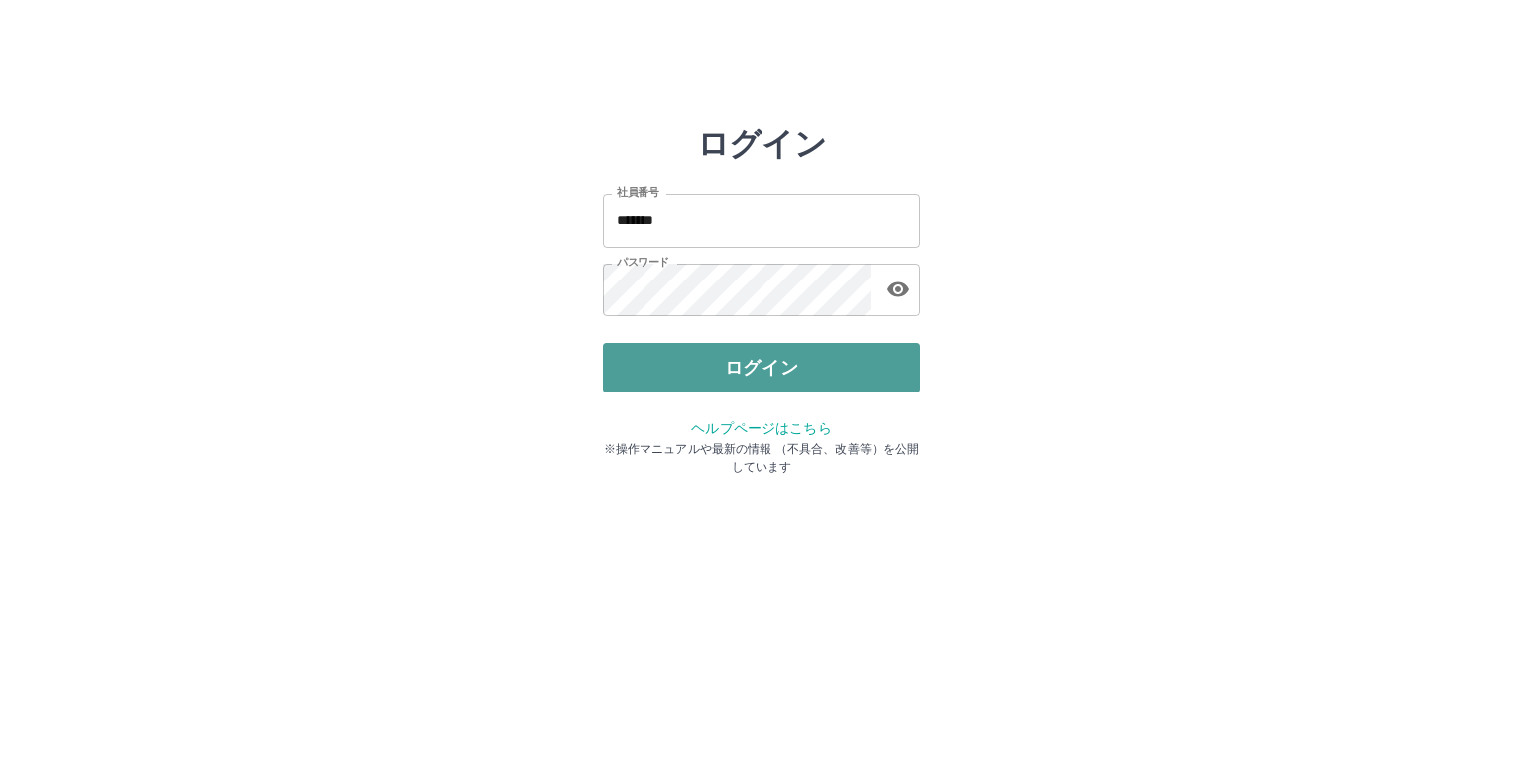 click on "ログイン" at bounding box center (762, 368) 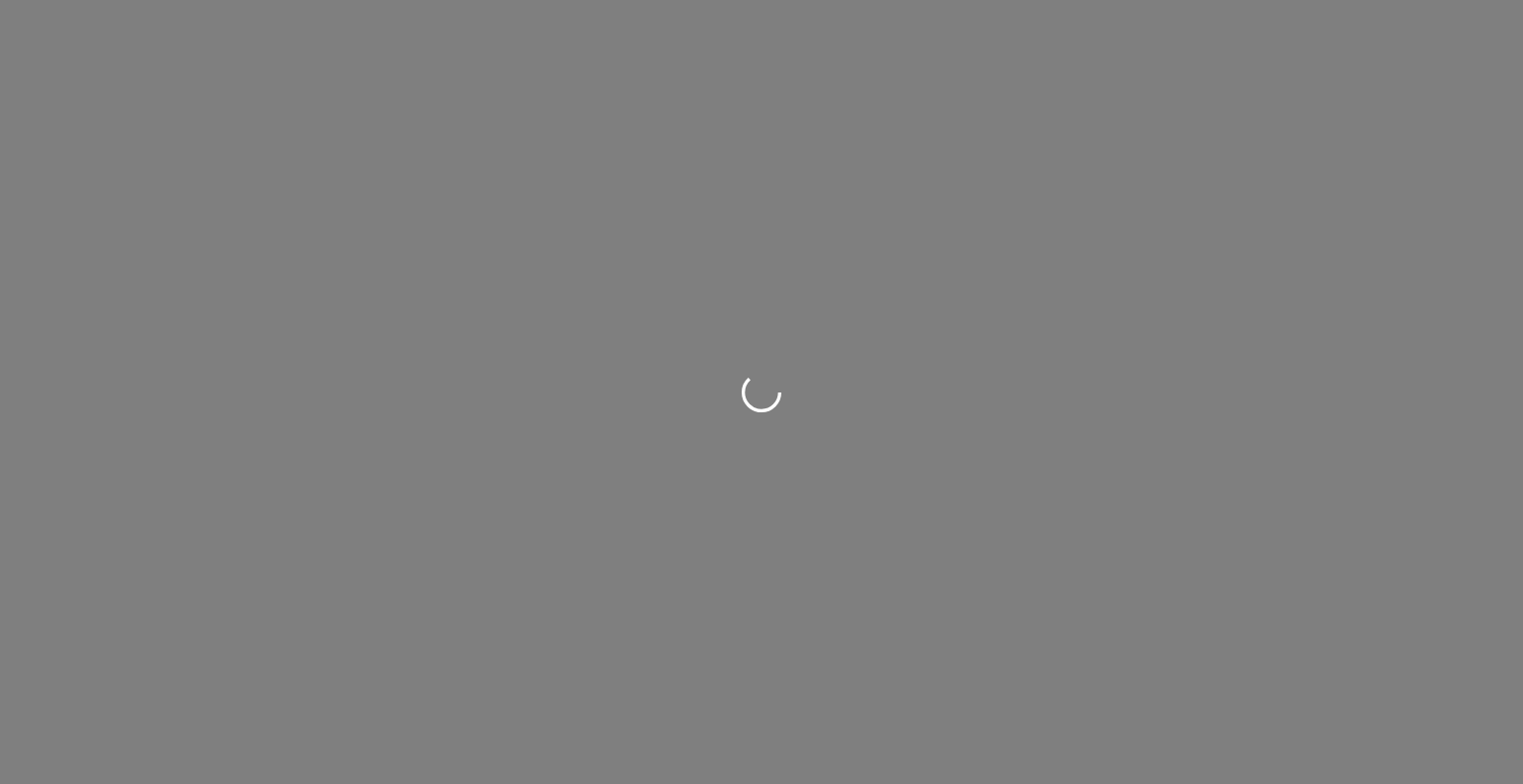 scroll, scrollTop: 0, scrollLeft: 0, axis: both 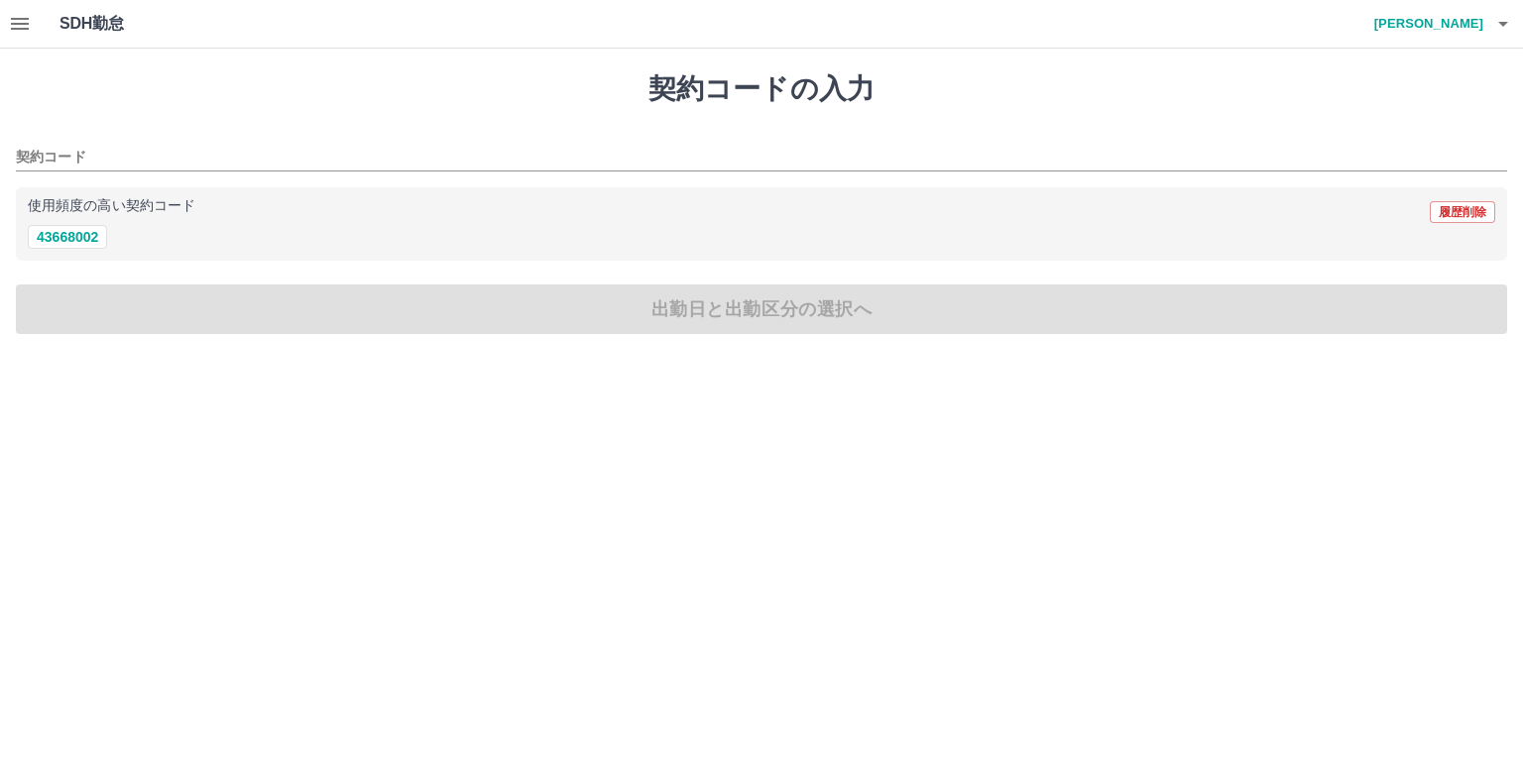 click 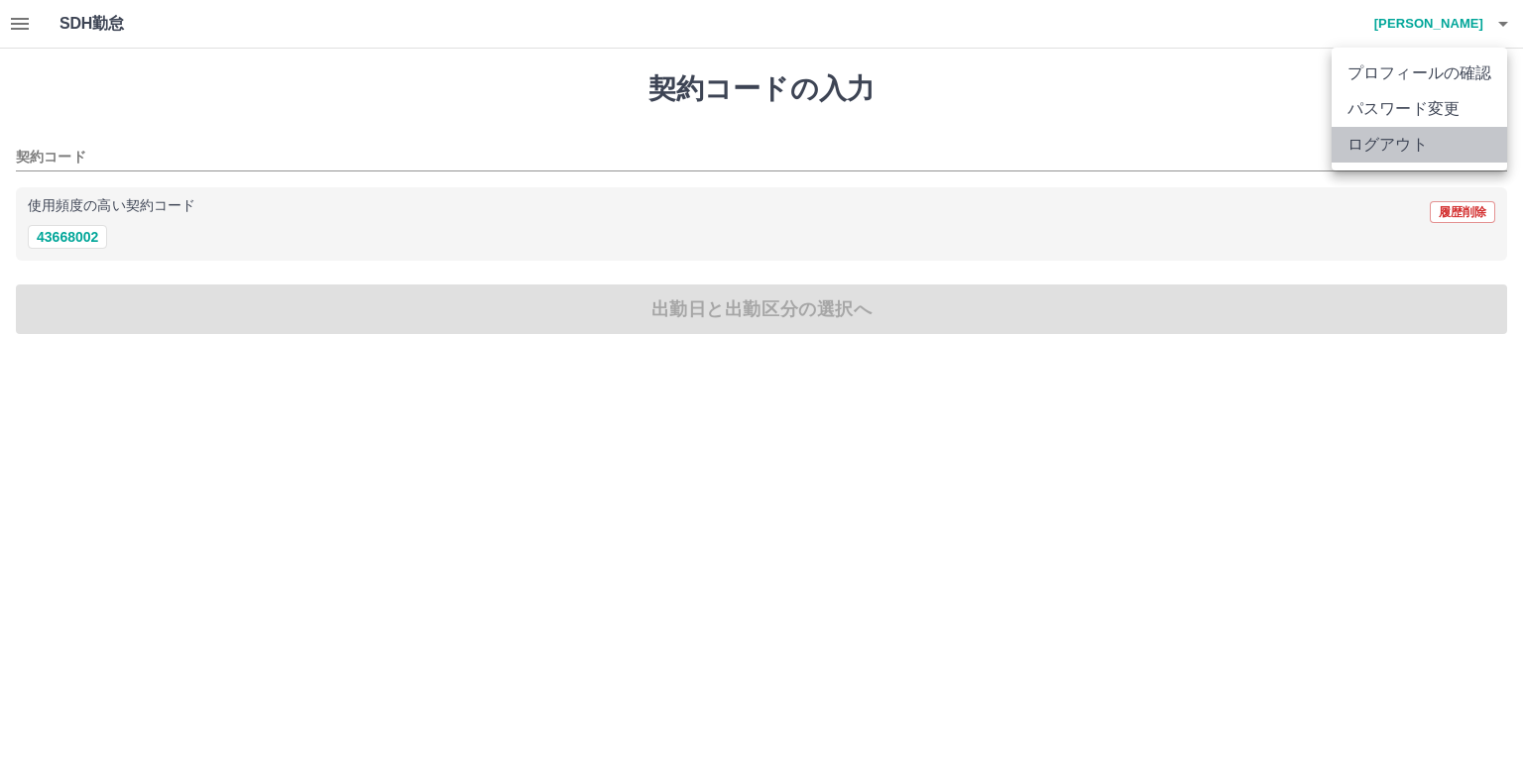 click on "ログアウト" at bounding box center [1419, 145] 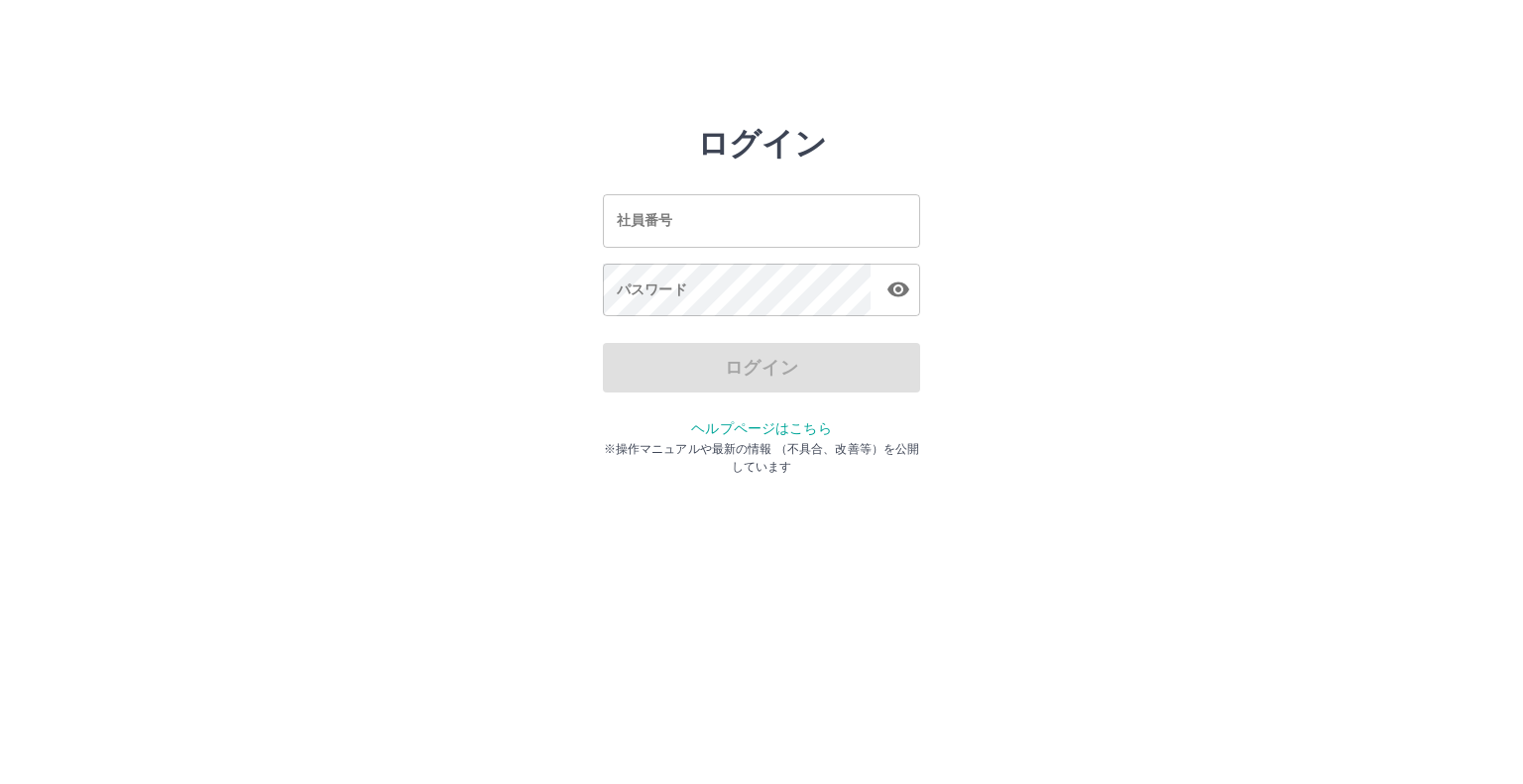 scroll, scrollTop: 0, scrollLeft: 0, axis: both 